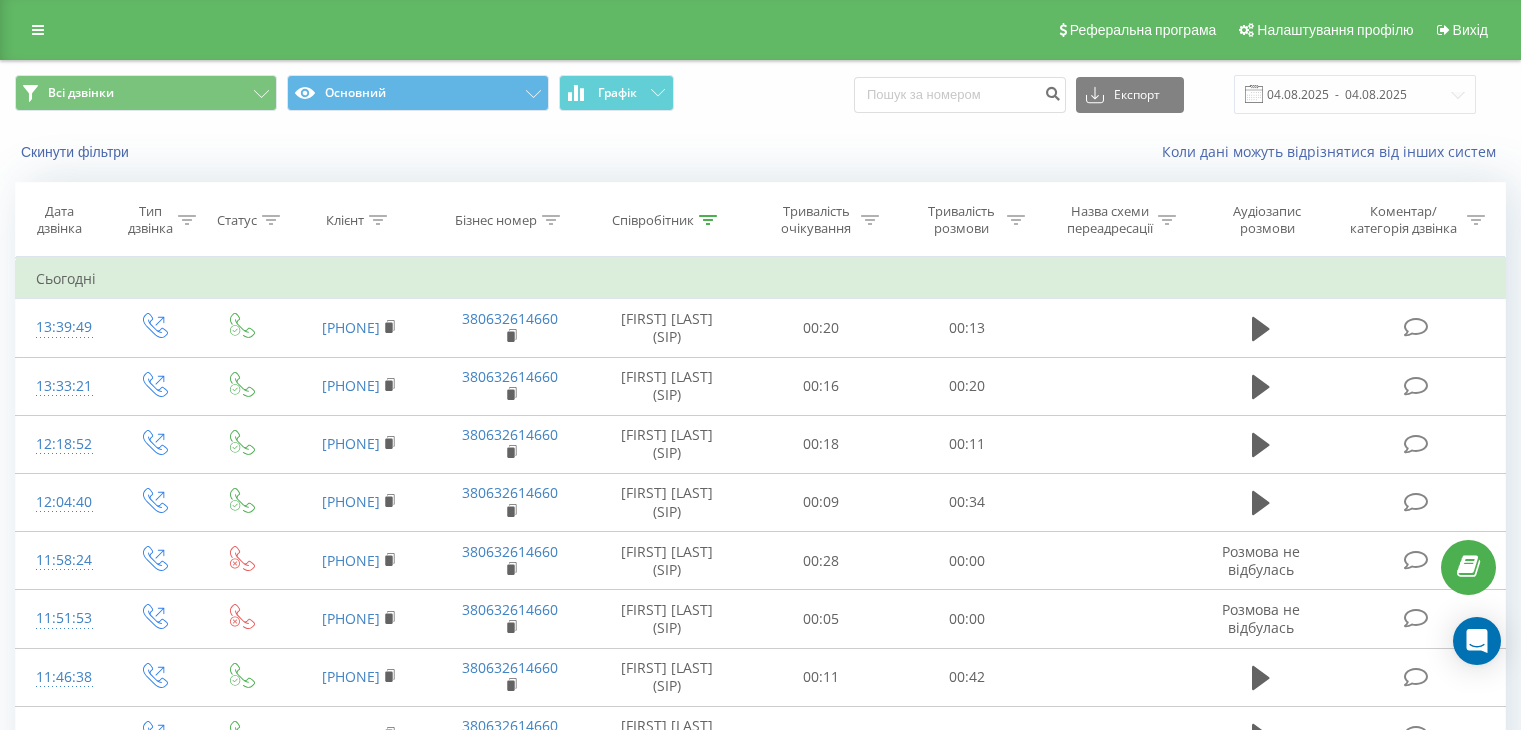 scroll, scrollTop: 0, scrollLeft: 0, axis: both 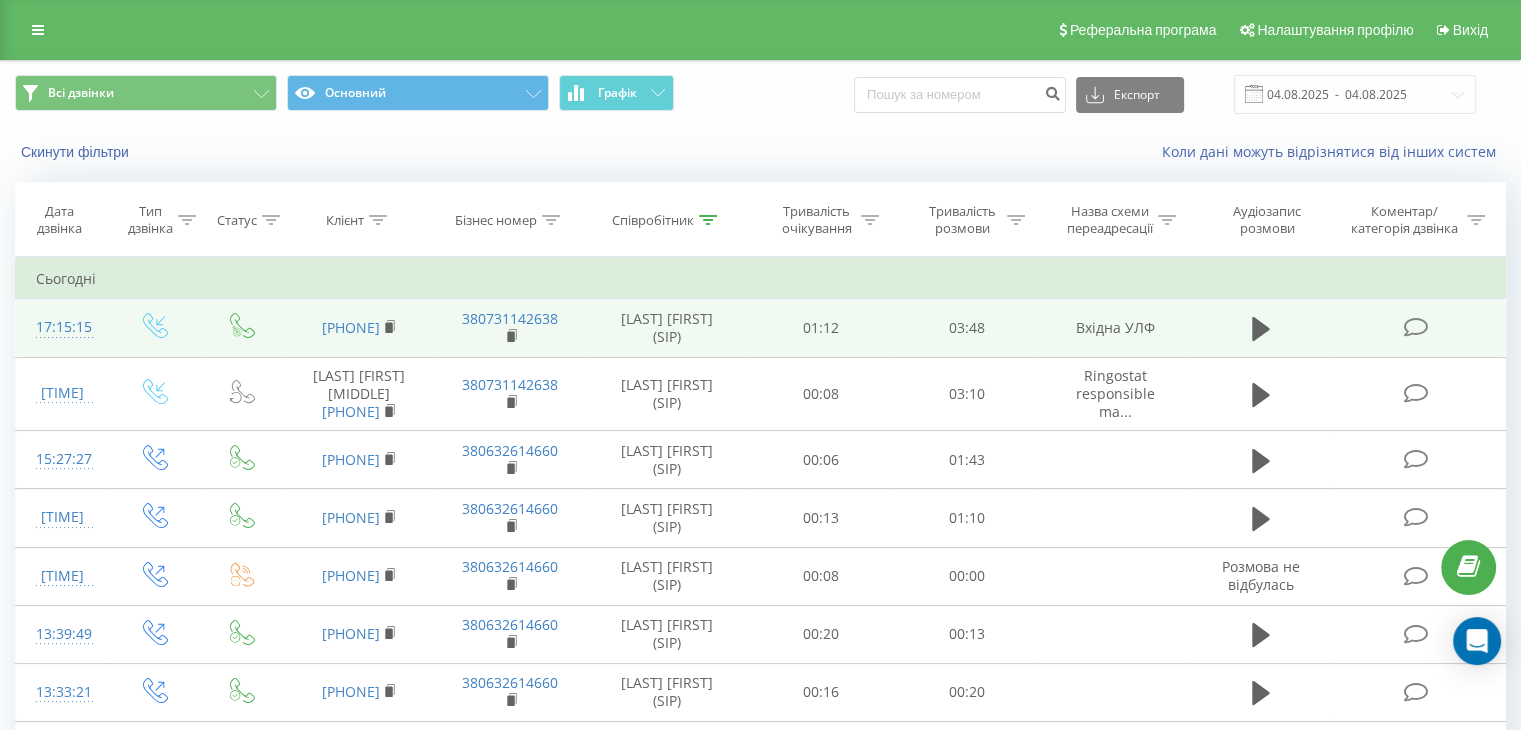 click at bounding box center (1415, 327) 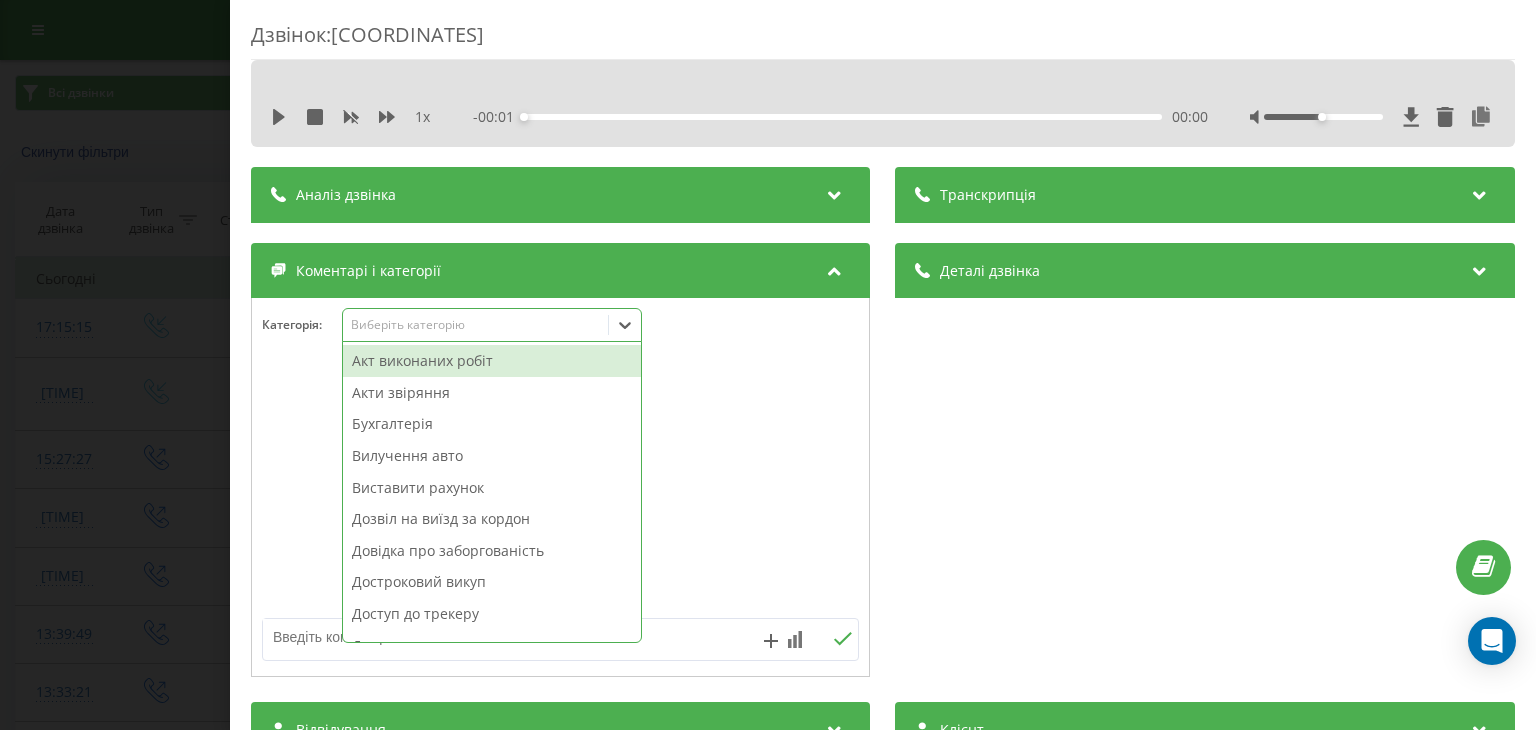click at bounding box center [625, 325] 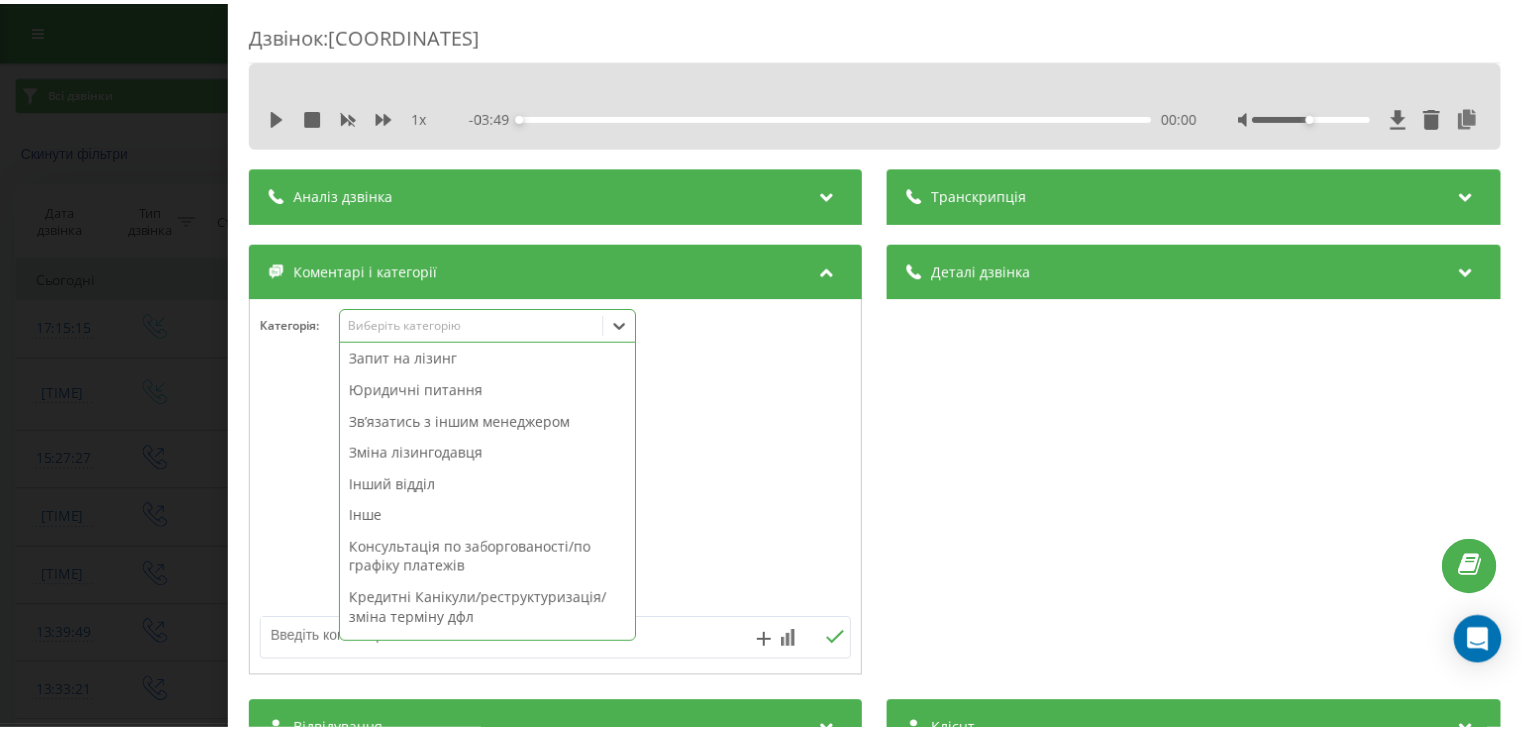 scroll, scrollTop: 400, scrollLeft: 0, axis: vertical 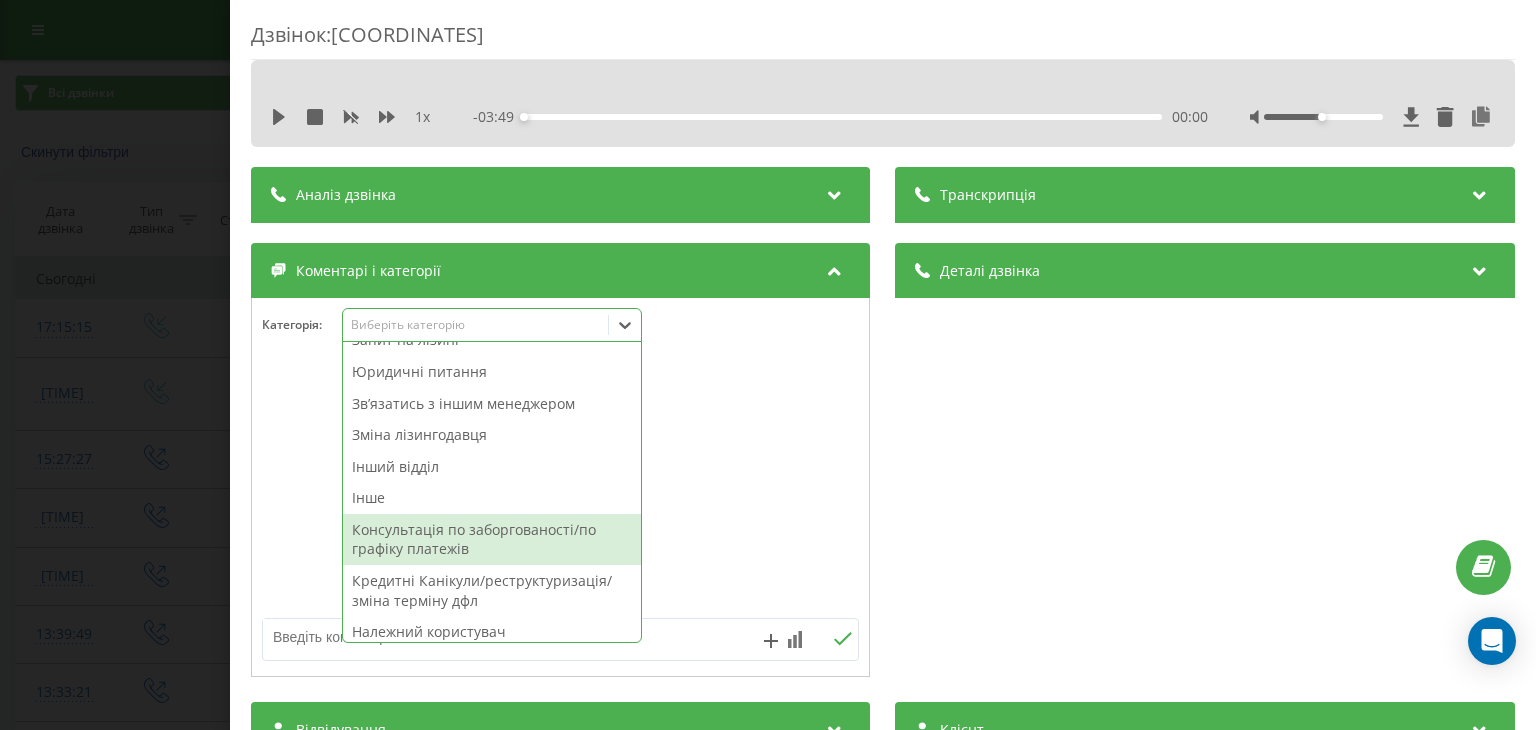 click on "Консультація по заборгованості/по графіку платежів" at bounding box center [492, 539] 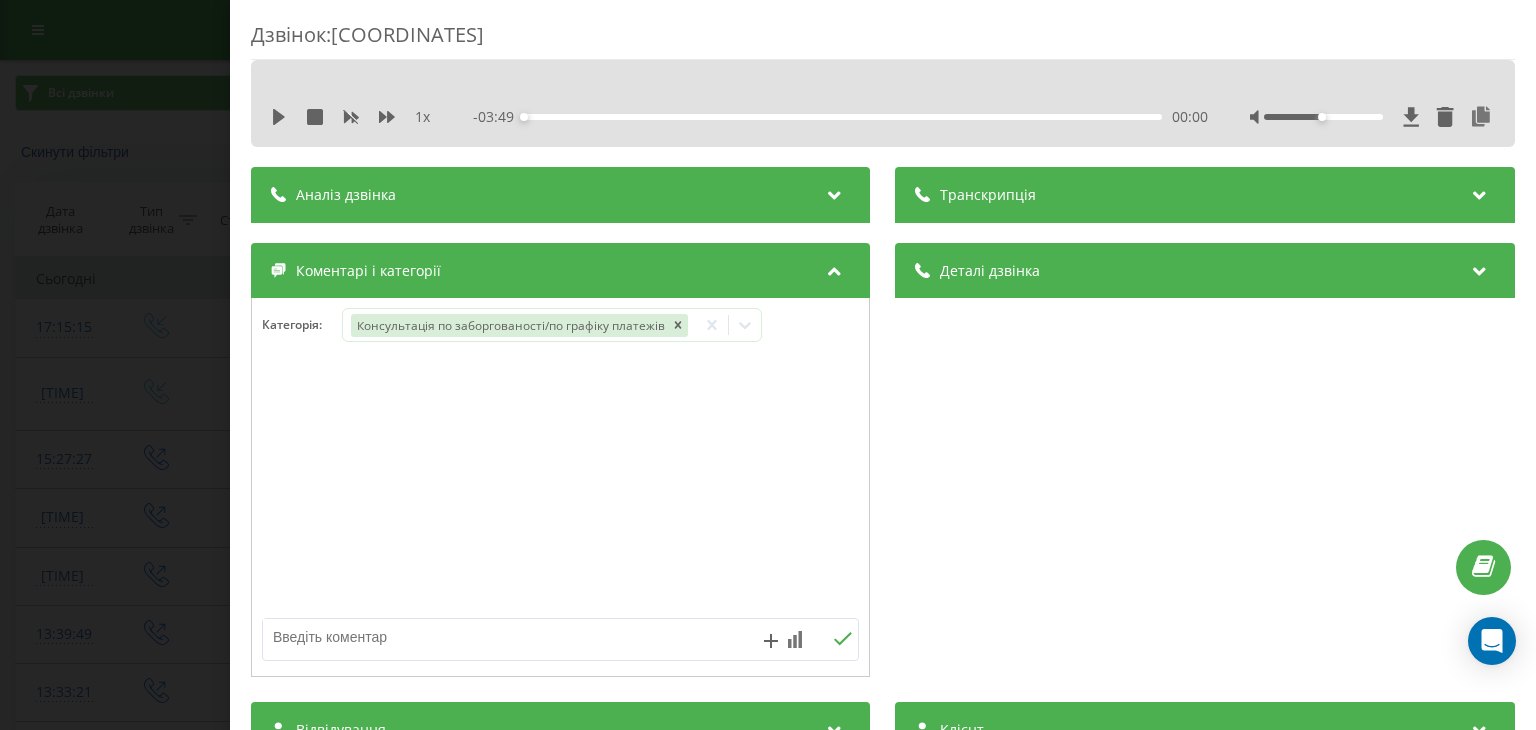 click on "Дзвінок :  ua9_-1754316915.7617459   1 x  - 03:49 00:00   00:00   Транскрипція Для AI-аналізу майбутніх дзвінків  налаштуйте та активуйте профіль на сторінці . Якщо профіль вже є і дзвінок відповідає його умовам, оновіть сторінку через 10 хвилин - AI аналізує поточний дзвінок. Аналіз дзвінка Для AI-аналізу майбутніх дзвінків  налаштуйте та активуйте профіль на сторінці . Якщо профіль вже є і дзвінок відповідає його умовам, оновіть сторінку через 10 хвилин - AI аналізує поточний дзвінок. Деталі дзвінка Загальне Дата дзвінка 2025-08-04 17:15:15 Тип дзвінка Вхідний Статус дзвінка Цільовий 380951399987 :" at bounding box center (768, 365) 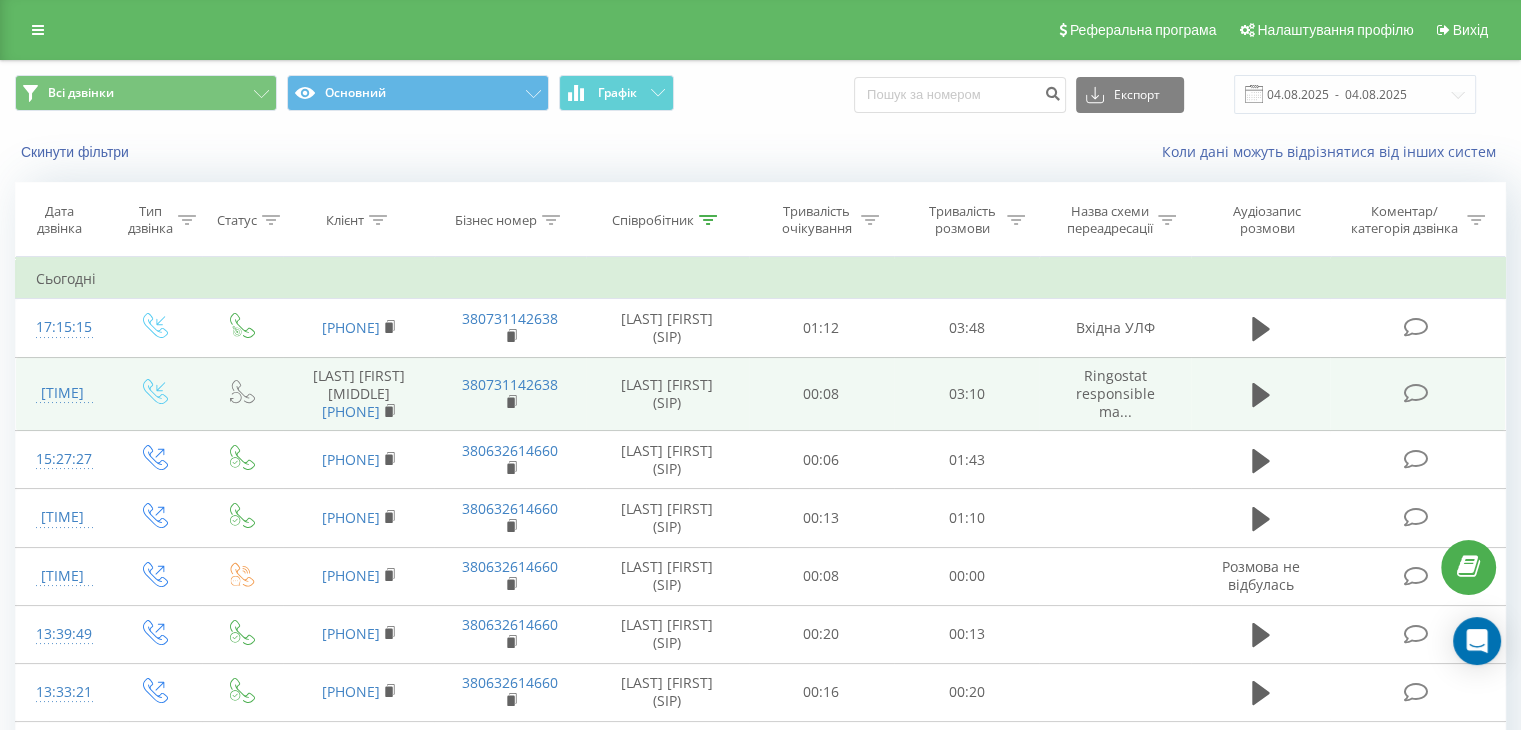 click at bounding box center [1415, 393] 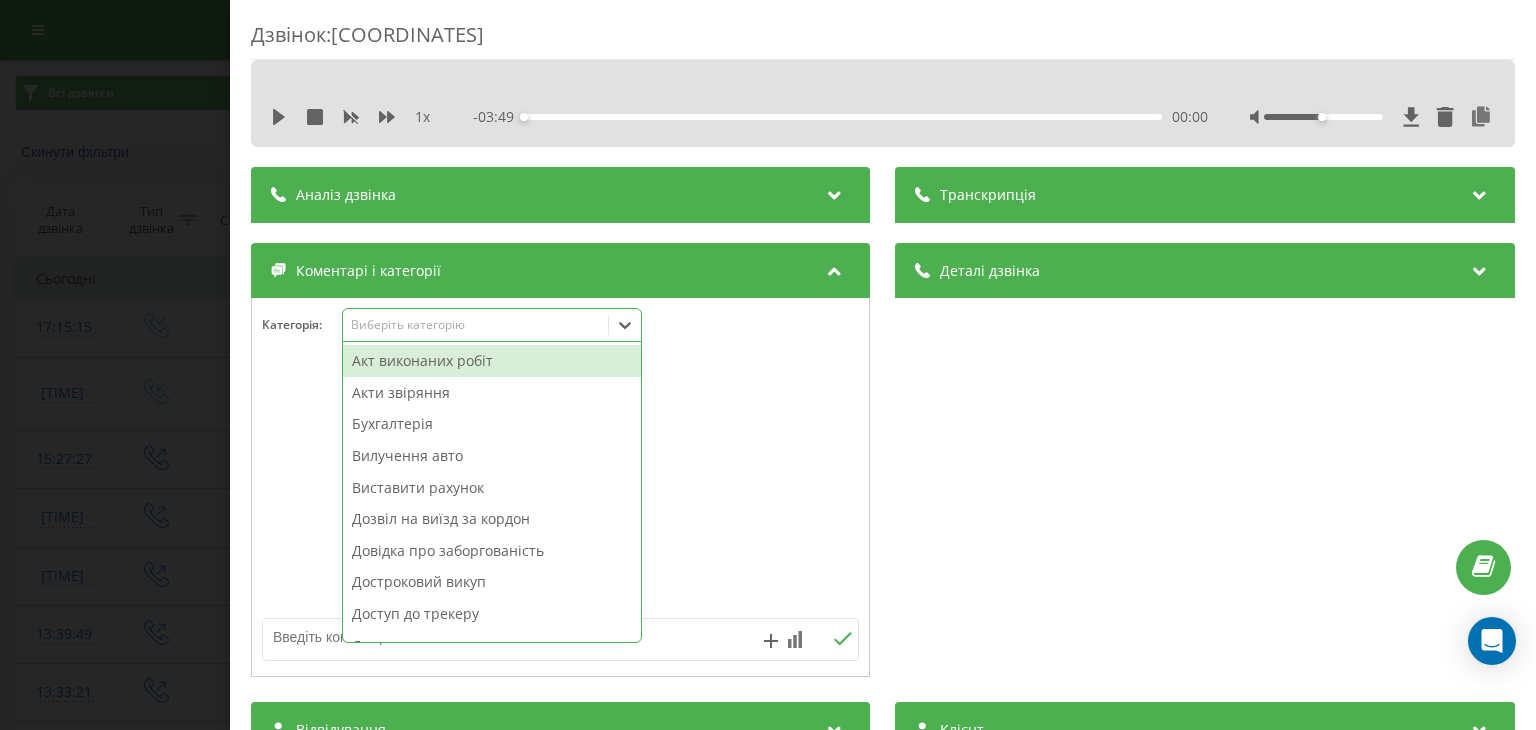 click on "Виберіть категорію" at bounding box center (476, 325) 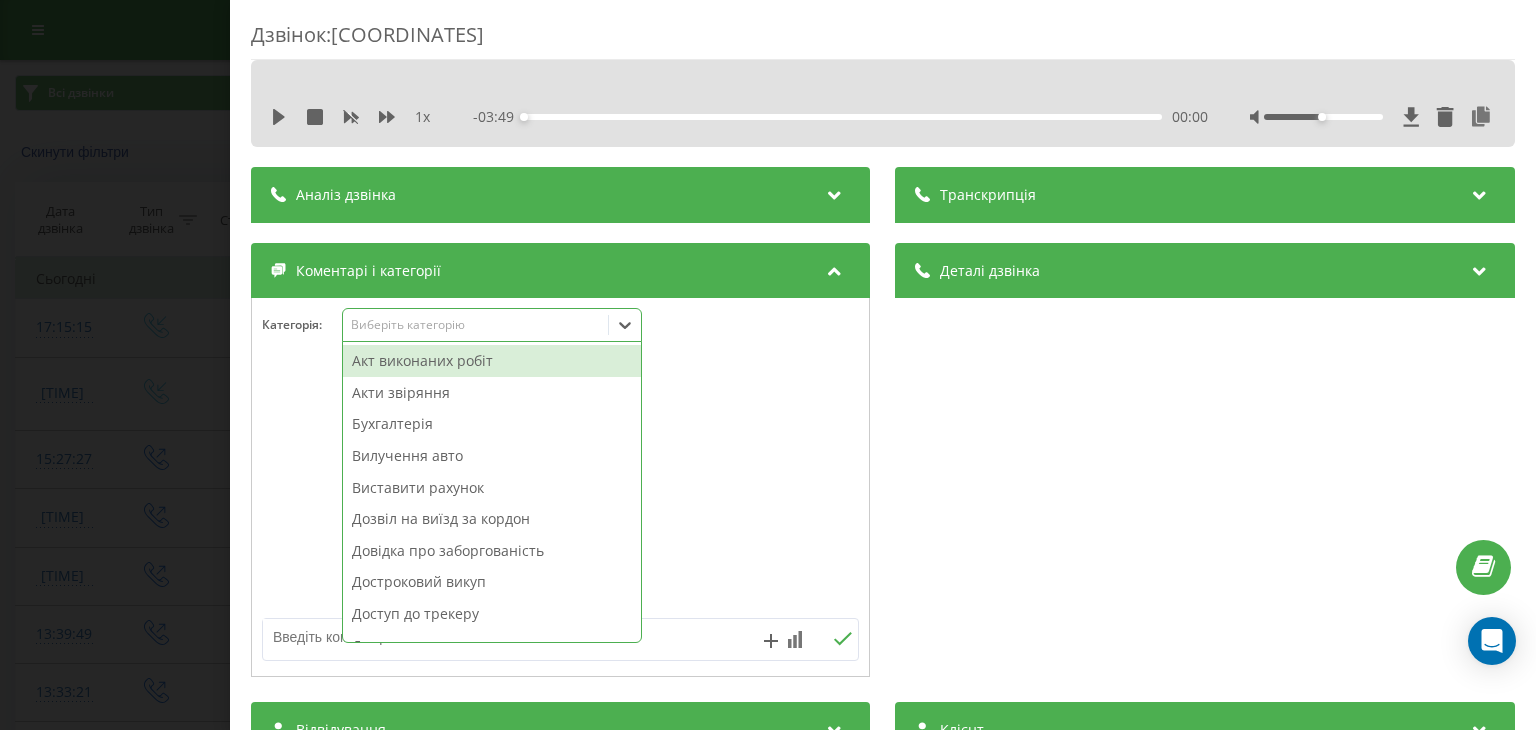 click on "Дозвіл на виїзд за кордон" at bounding box center [492, 519] 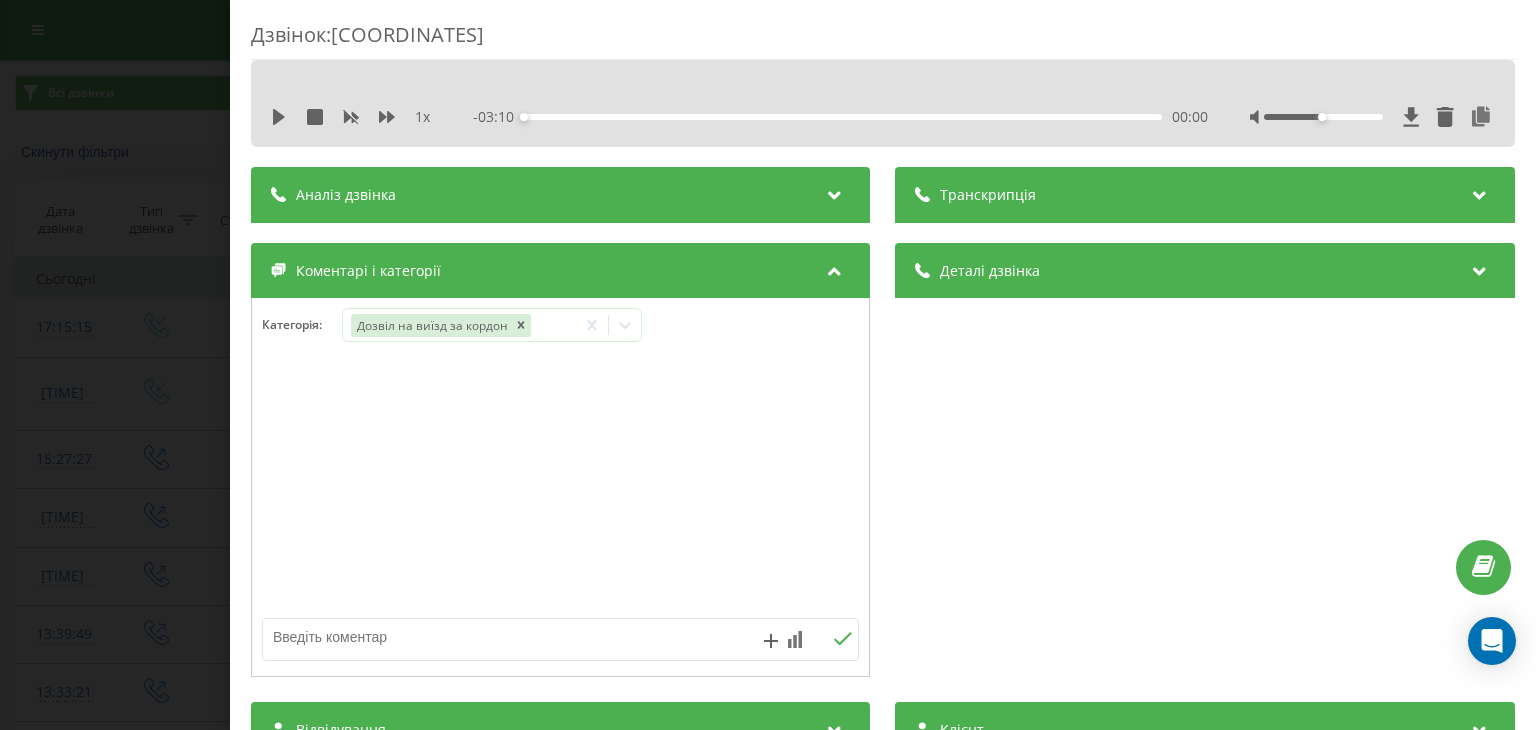 click on "Дзвінок :  ua12_-1754316697.2238542   1 x  - 03:10 00:00   00:00   Транскрипція Для AI-аналізу майбутніх дзвінків  налаштуйте та активуйте профіль на сторінці . Якщо профіль вже є і дзвінок відповідає його умовам, оновіть сторінку через 10 хвилин - AI аналізує поточний дзвінок. Аналіз дзвінка Для AI-аналізу майбутніх дзвінків  налаштуйте та активуйте профіль на сторінці . Якщо профіль вже є і дзвінок відповідає його умовам, оновіть сторінку через 10 хвилин - AI аналізує поточний дзвінок. Деталі дзвінка Загальне Дата дзвінка 2025-08-04 17:11:37 Тип дзвінка Вхідний Статус дзвінка Повторний 380991730686" at bounding box center (768, 365) 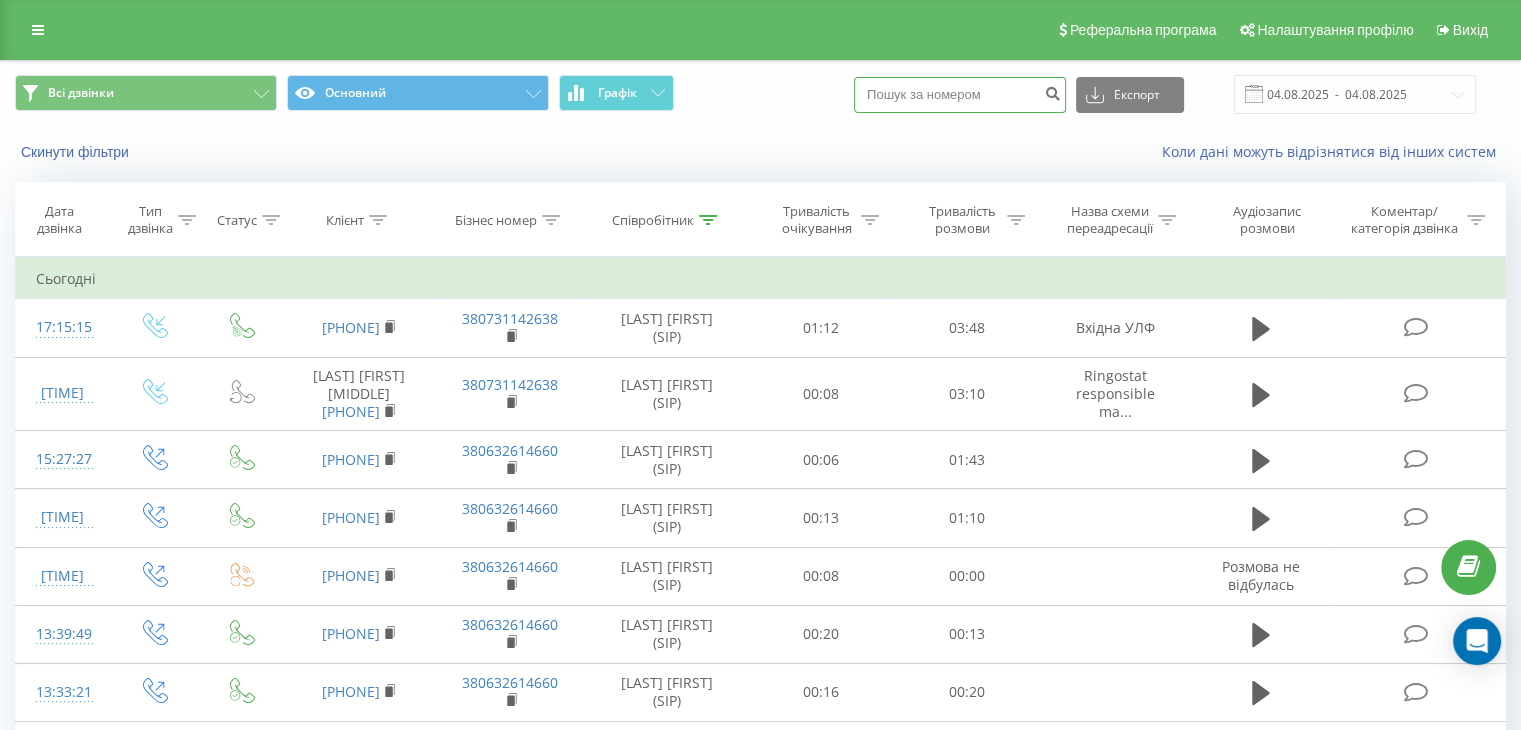 click at bounding box center [960, 95] 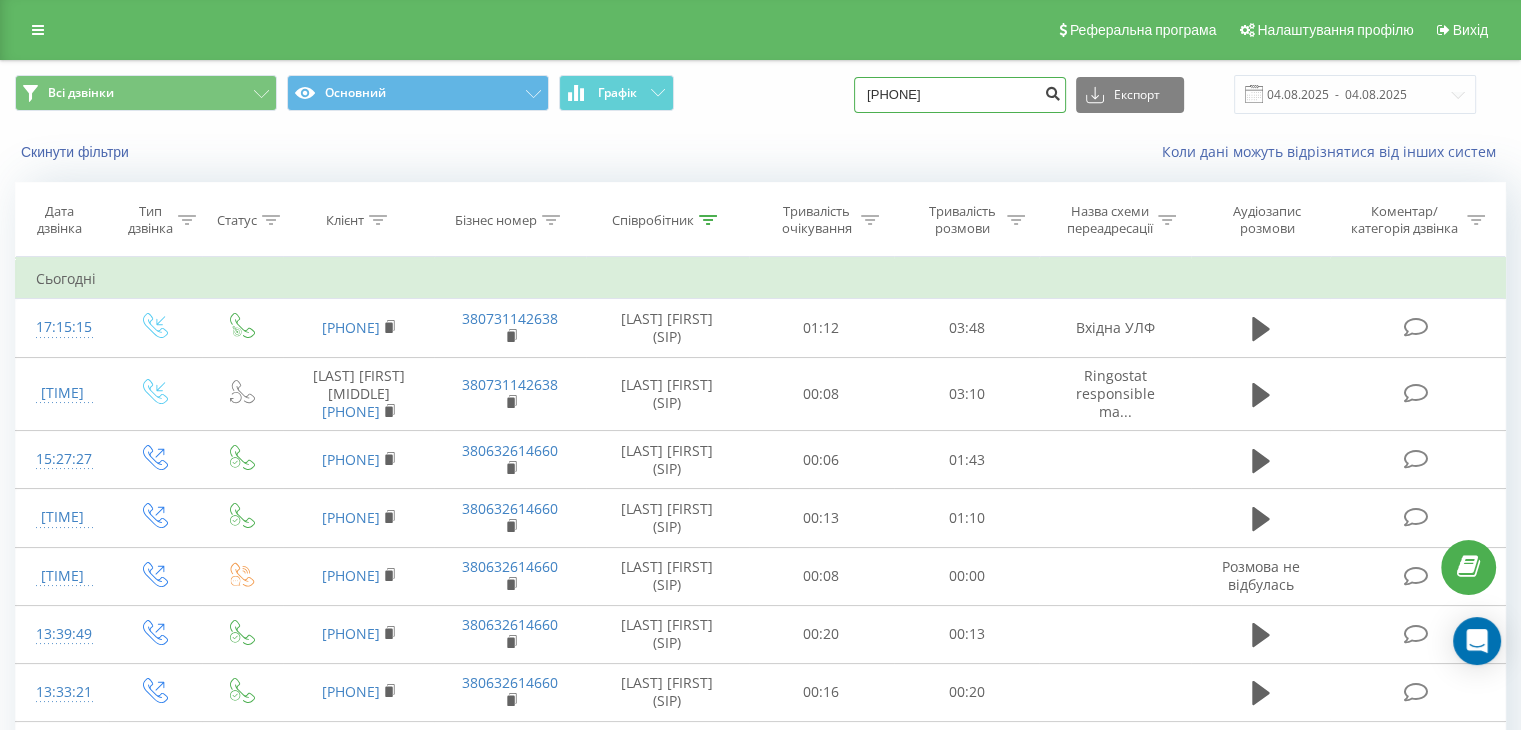type on "[PHONE]" 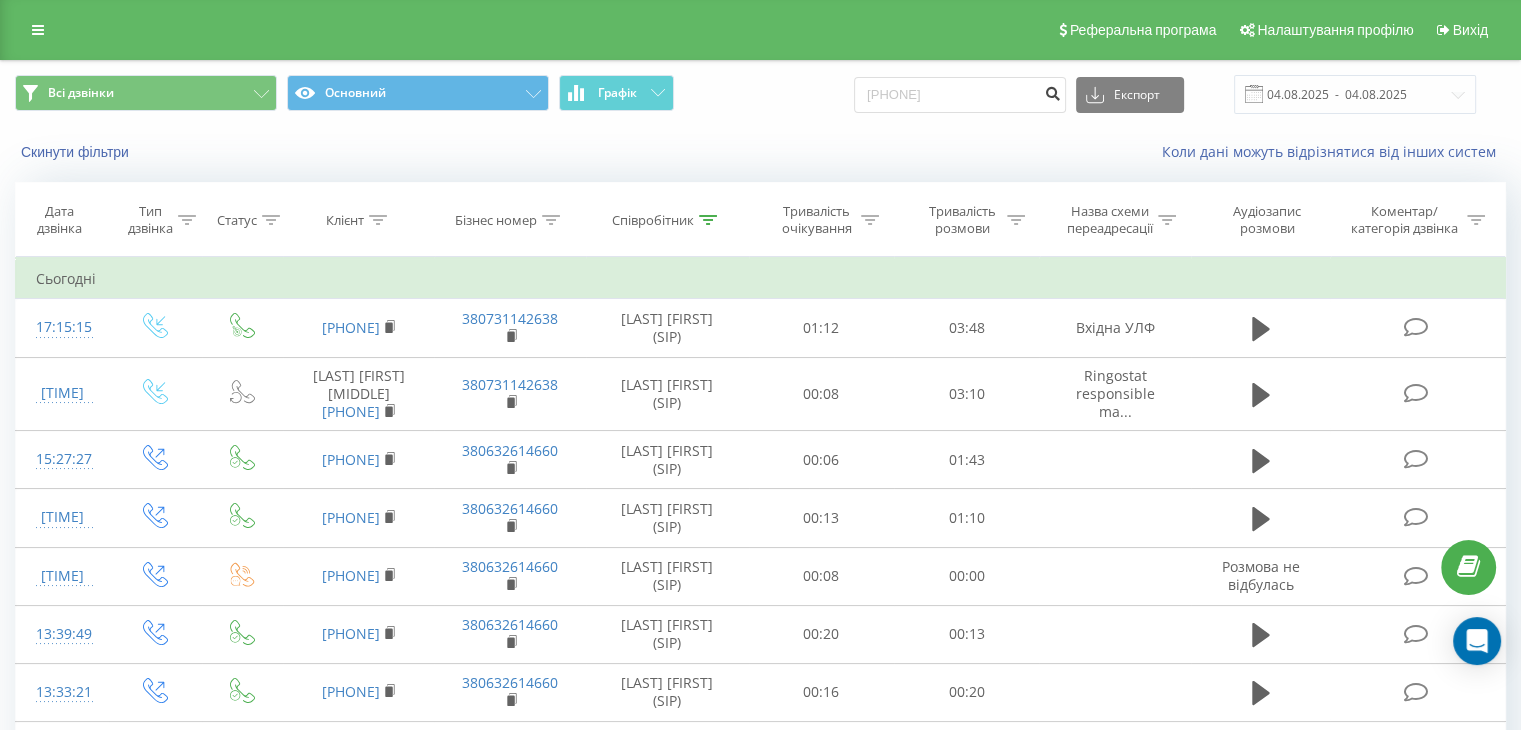 click at bounding box center (1052, 91) 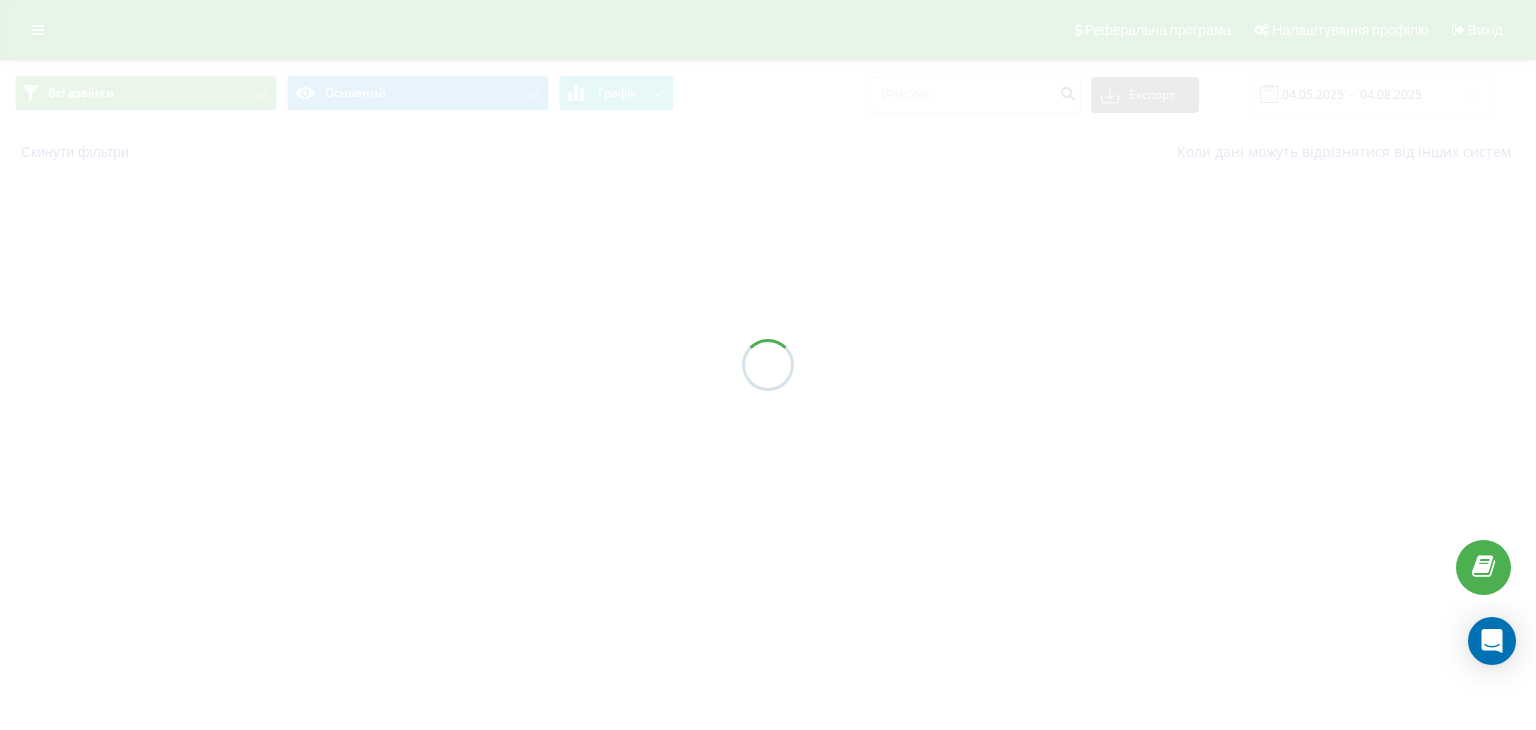 scroll, scrollTop: 0, scrollLeft: 0, axis: both 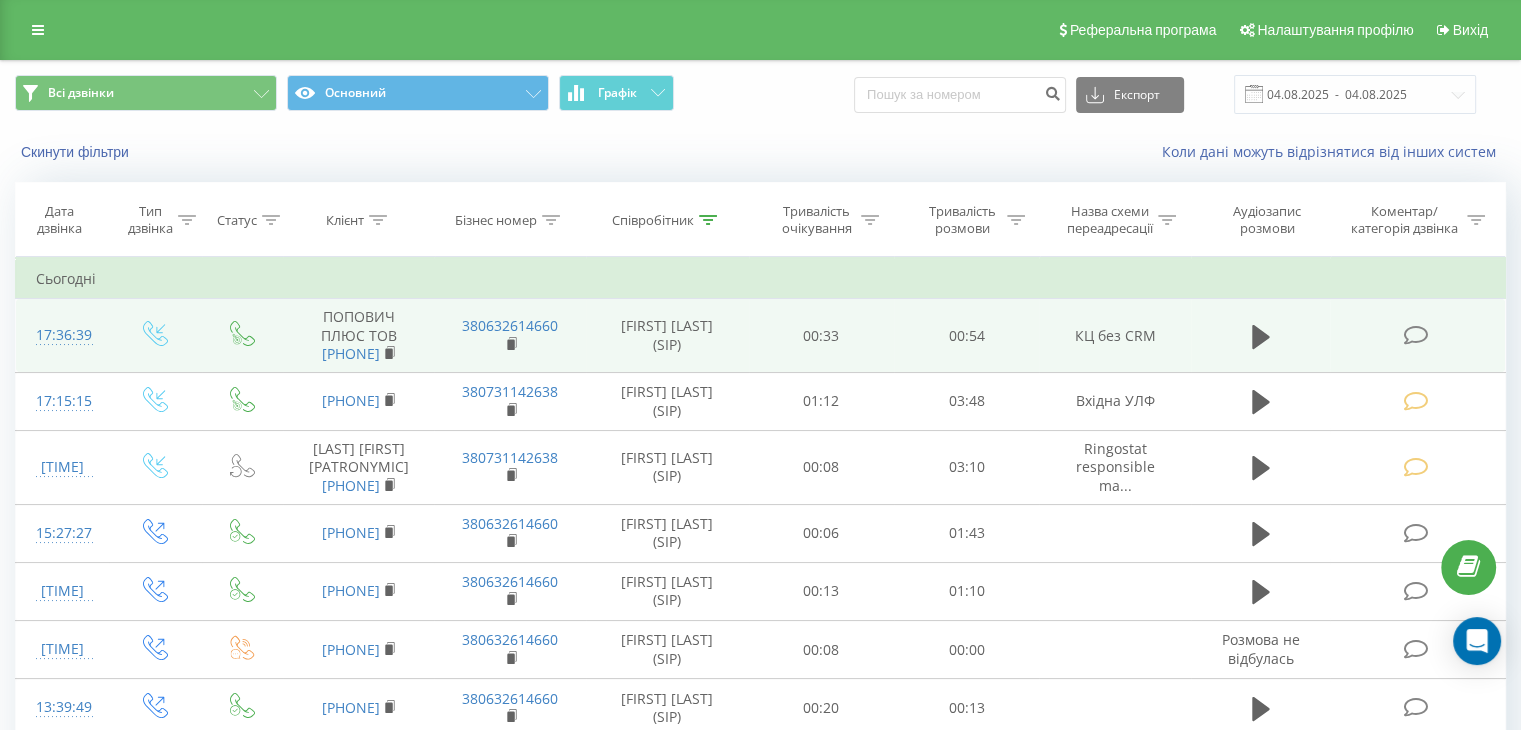 click at bounding box center [1415, 335] 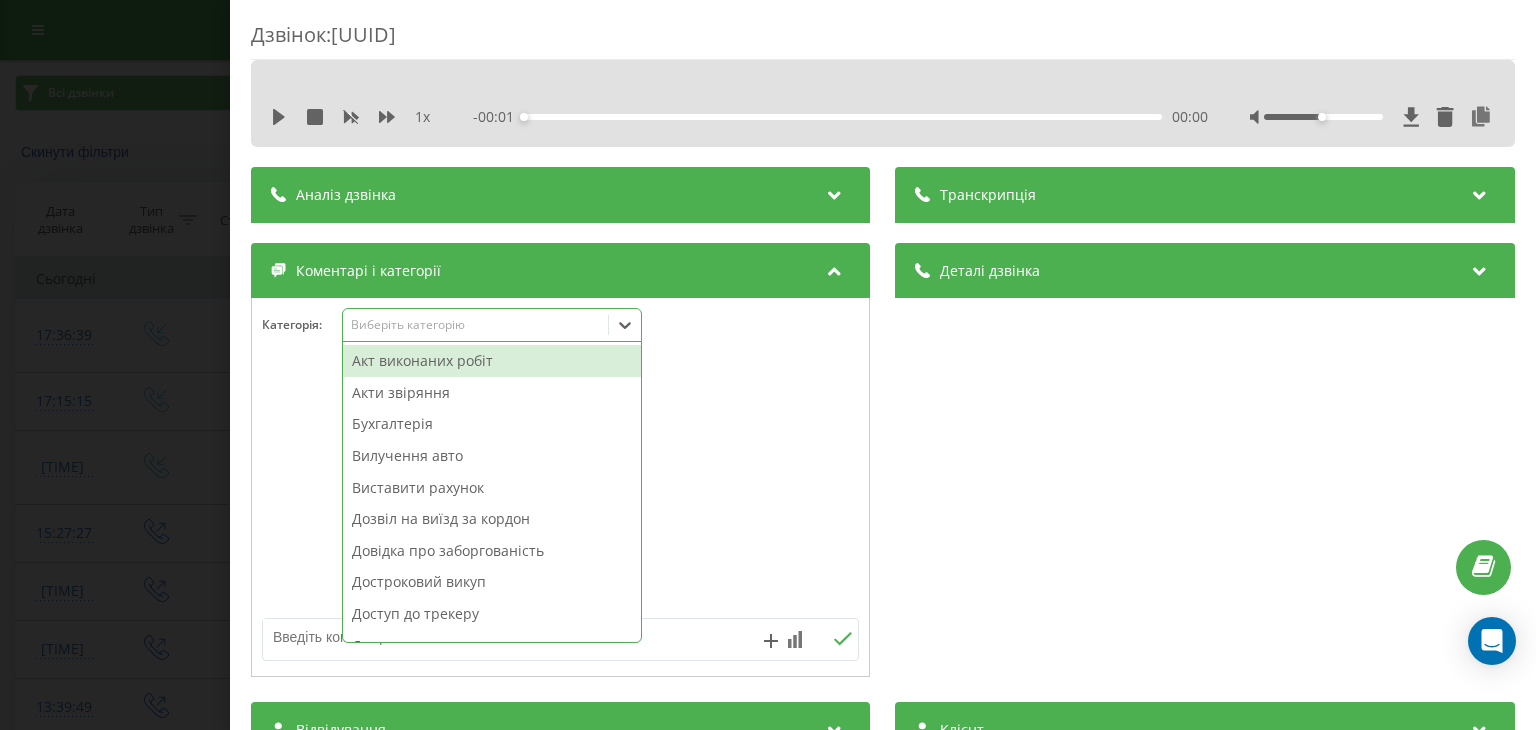click on "Виберіть категорію" at bounding box center [476, 325] 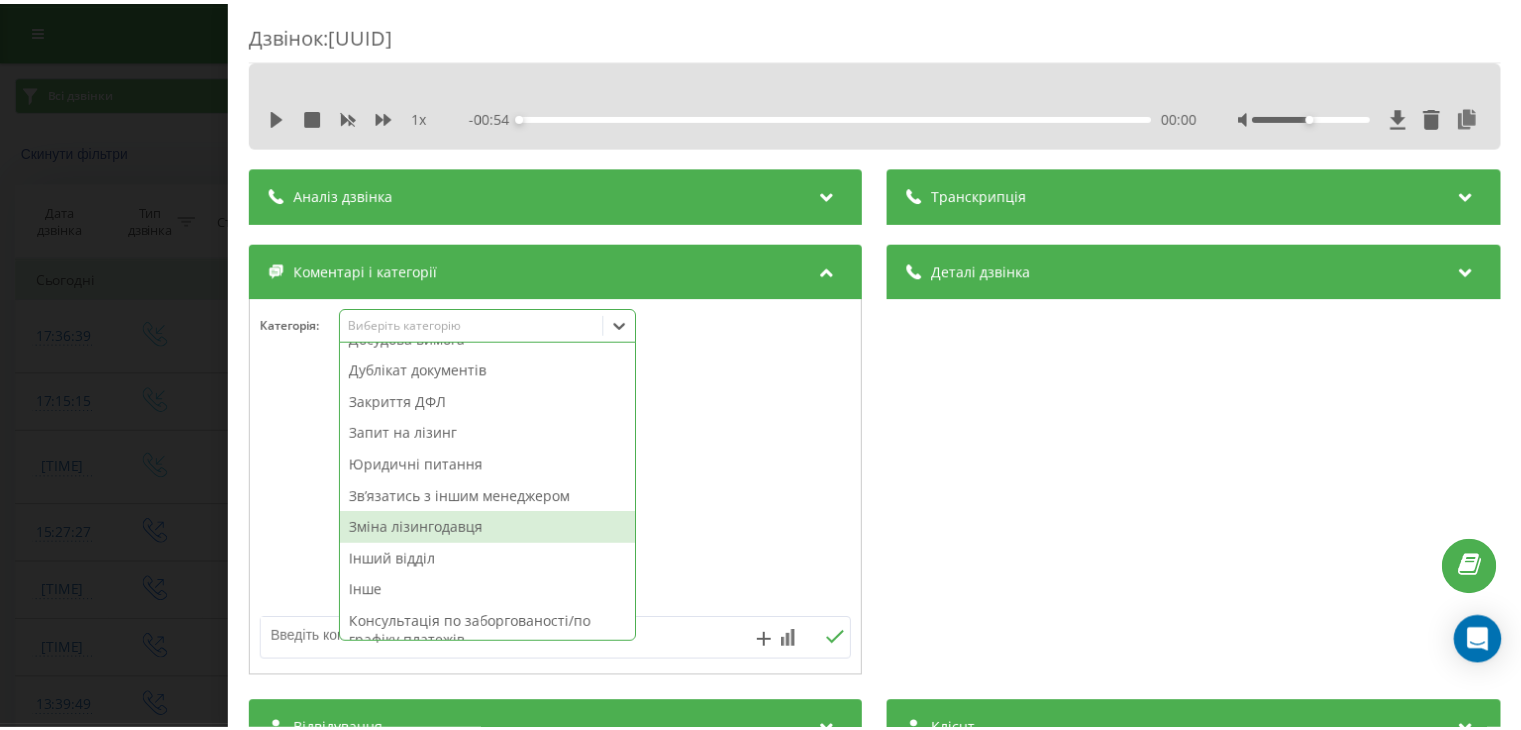 scroll, scrollTop: 308, scrollLeft: 0, axis: vertical 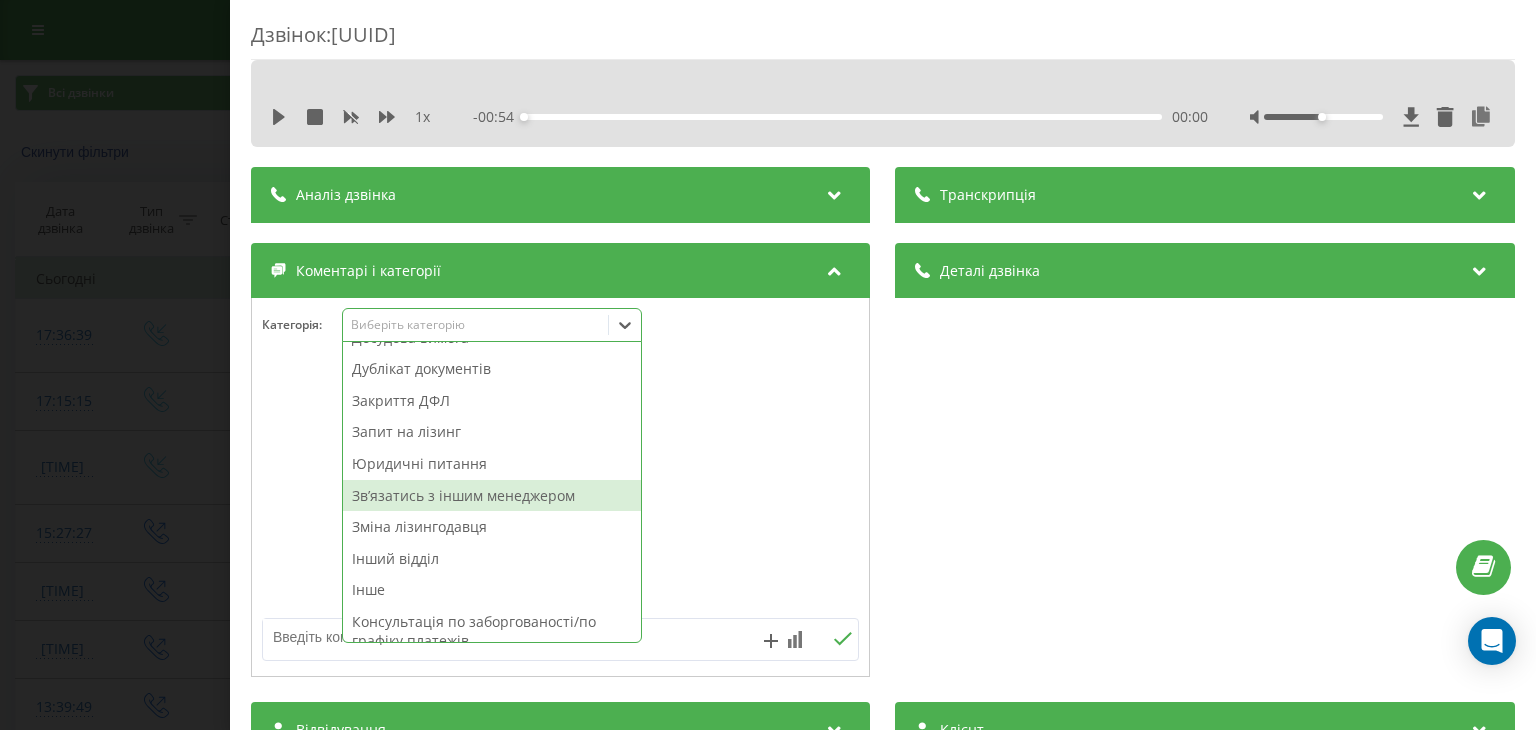 click on "Звʼязатись з іншим менеджером" at bounding box center (492, 496) 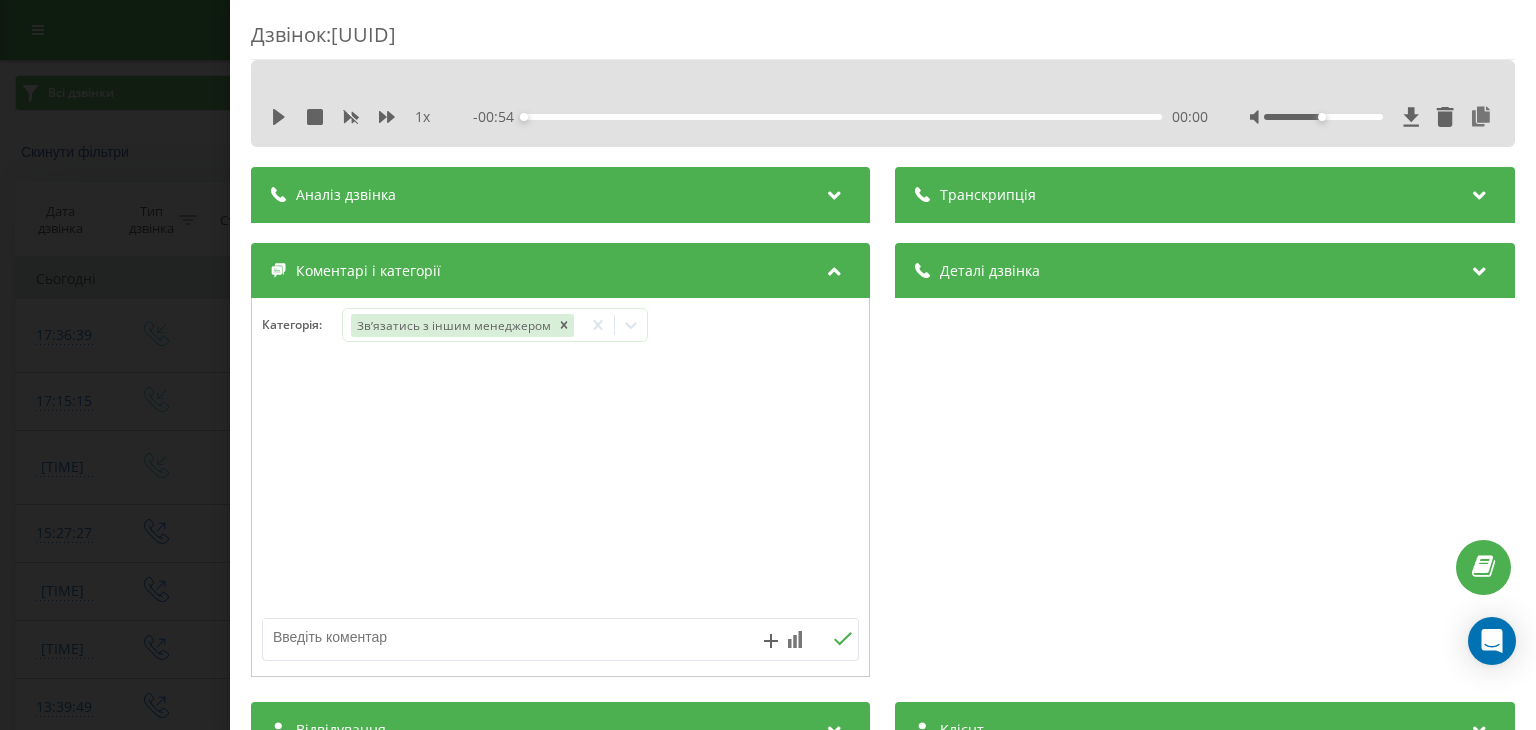 click on "Дзвінок :  ua14_-1754318199.6507275   1 x  - 00:54 00:00   00:00   Транскрипція Для AI-аналізу майбутніх дзвінків  налаштуйте та активуйте профіль на сторінці . Якщо профіль вже є і дзвінок відповідає його умовам, оновіть сторінку через 10 хвилин - AI аналізує поточний дзвінок. Аналіз дзвінка Для AI-аналізу майбутніх дзвінків  налаштуйте та активуйте профіль на сторінці . Якщо профіль вже є і дзвінок відповідає його умовам, оновіть сторінку через 10 хвилин - AI аналізує поточний дзвінок. Деталі дзвінка Загальне Дата дзвінка 2025-08-04 17:36:39 Тип дзвінка Вхідний Статус дзвінка Цільовий 380673120067 /" at bounding box center [768, 365] 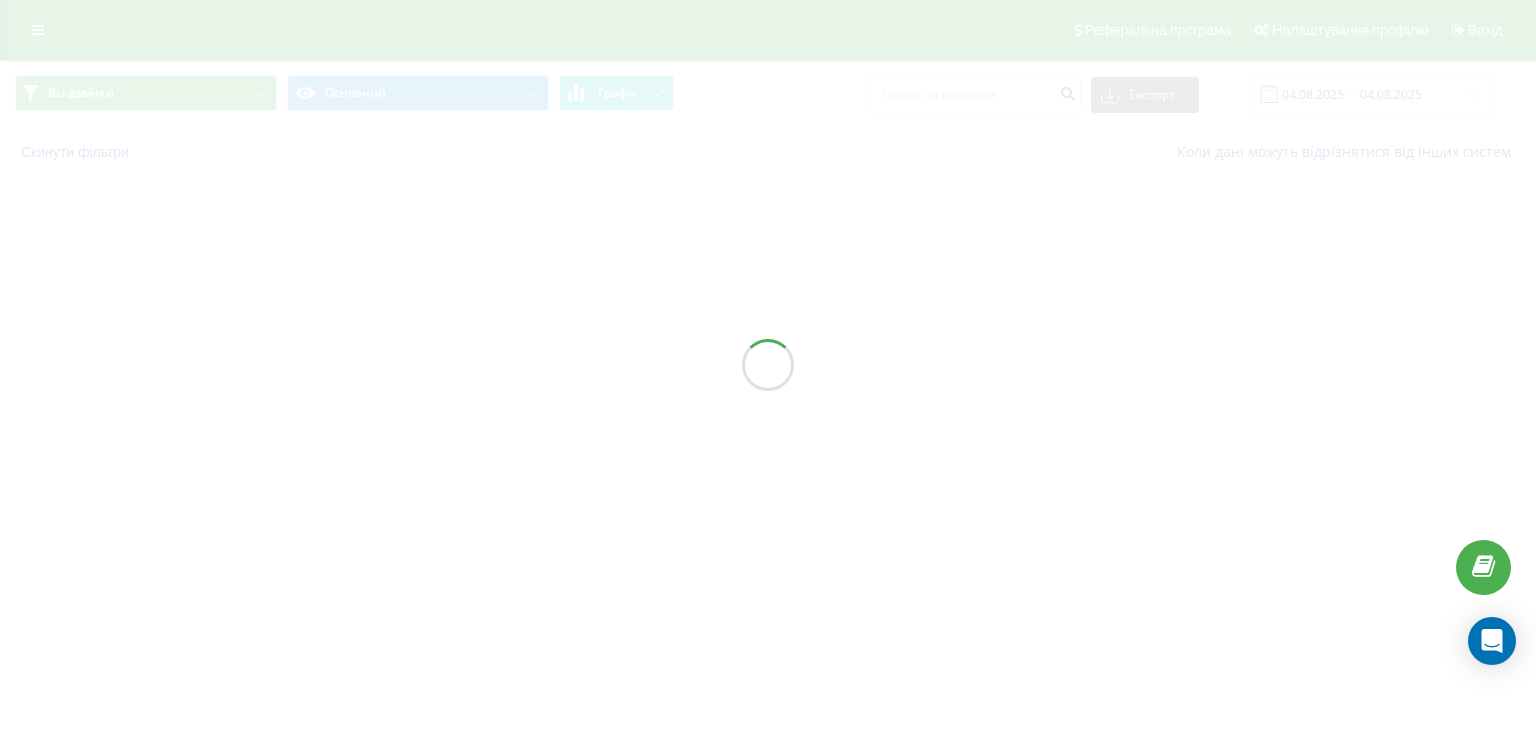 scroll, scrollTop: 0, scrollLeft: 0, axis: both 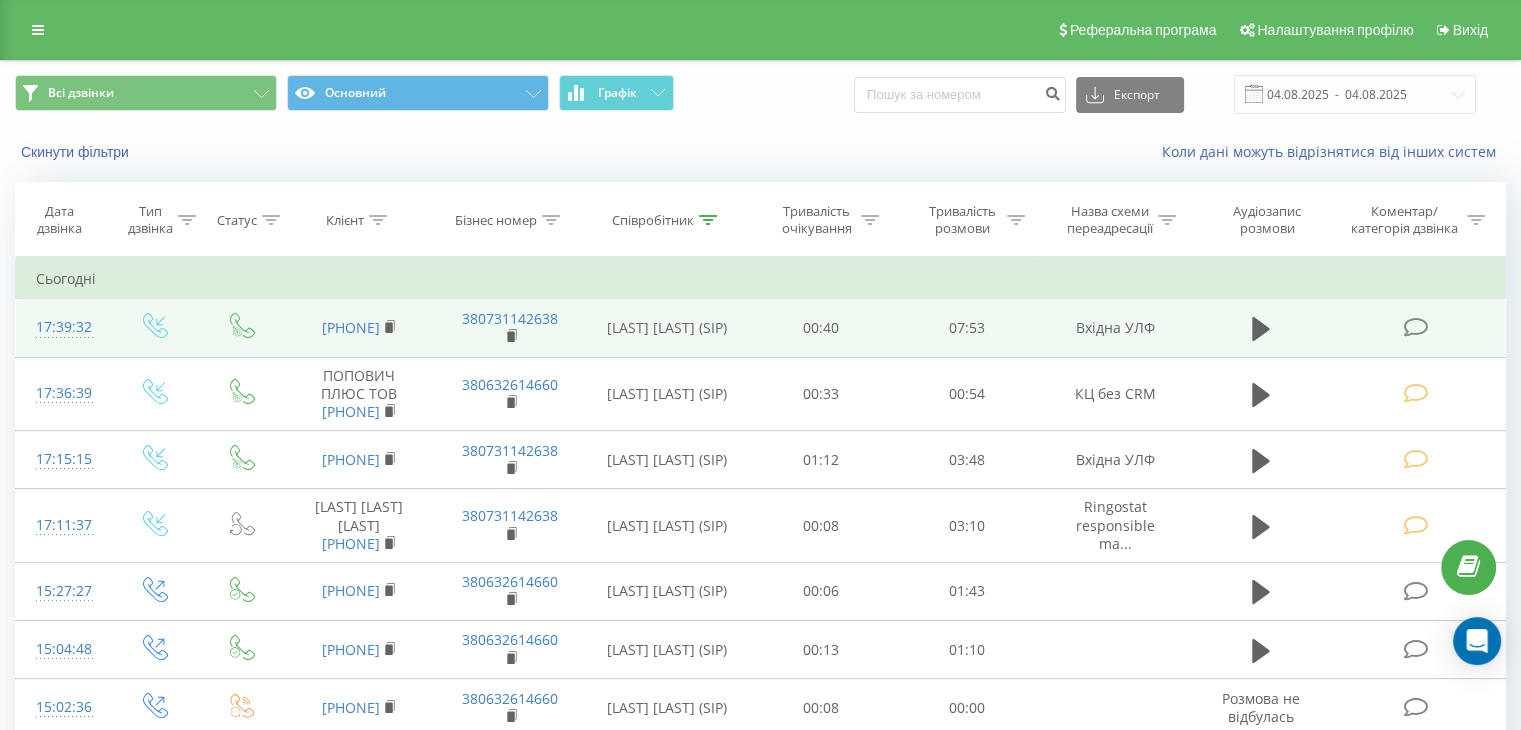 click at bounding box center (1415, 327) 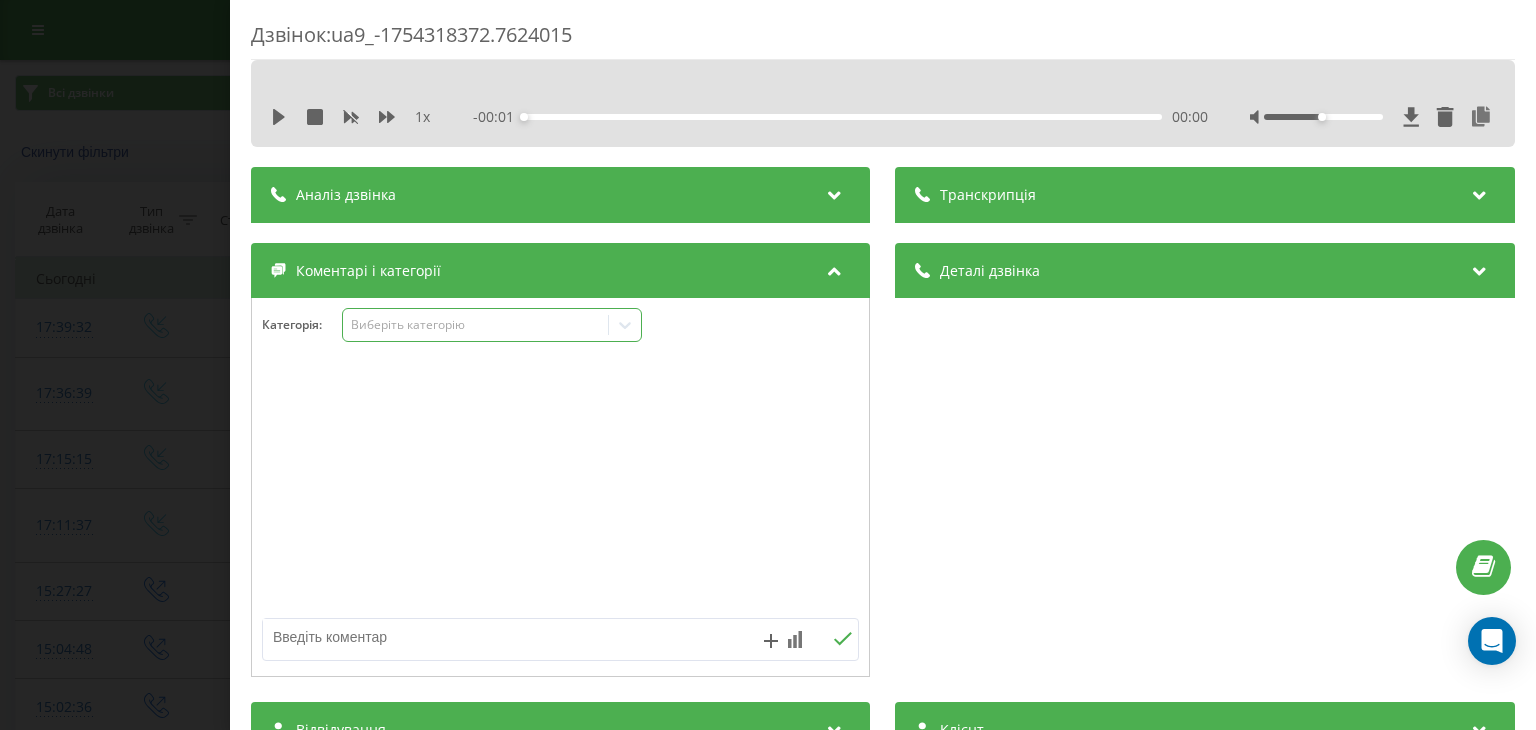 click at bounding box center (625, 325) 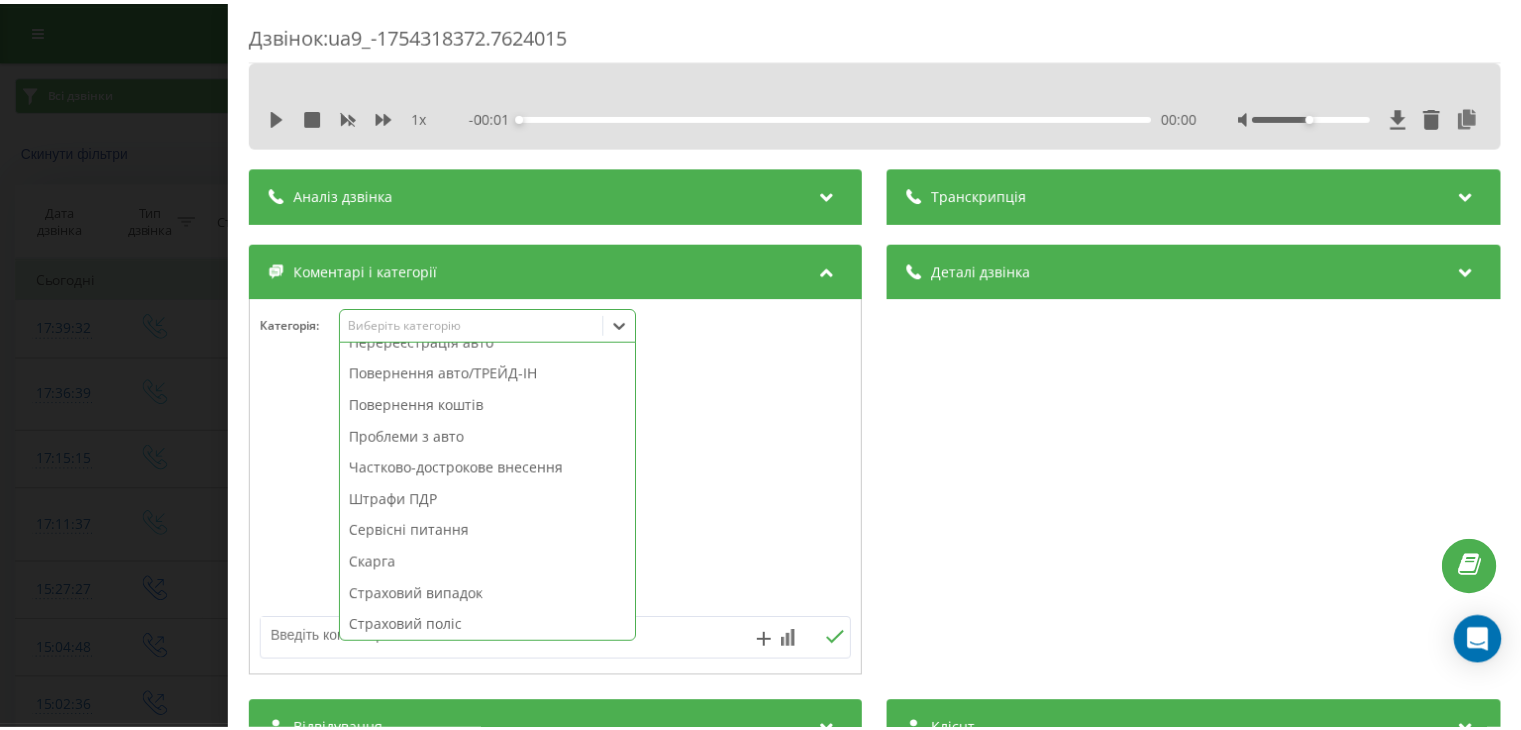 scroll, scrollTop: 900, scrollLeft: 0, axis: vertical 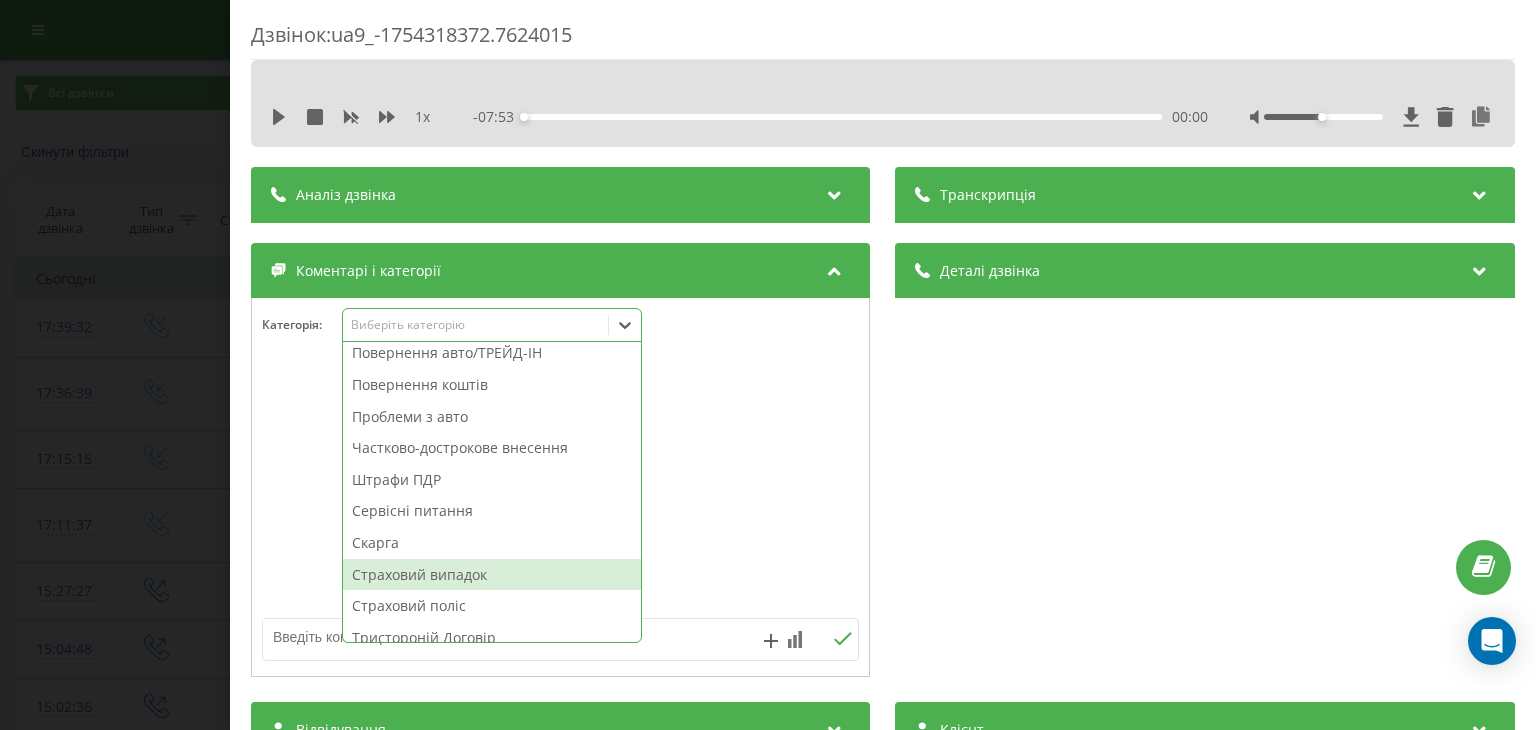 click on "Страховий випадок" at bounding box center [492, 575] 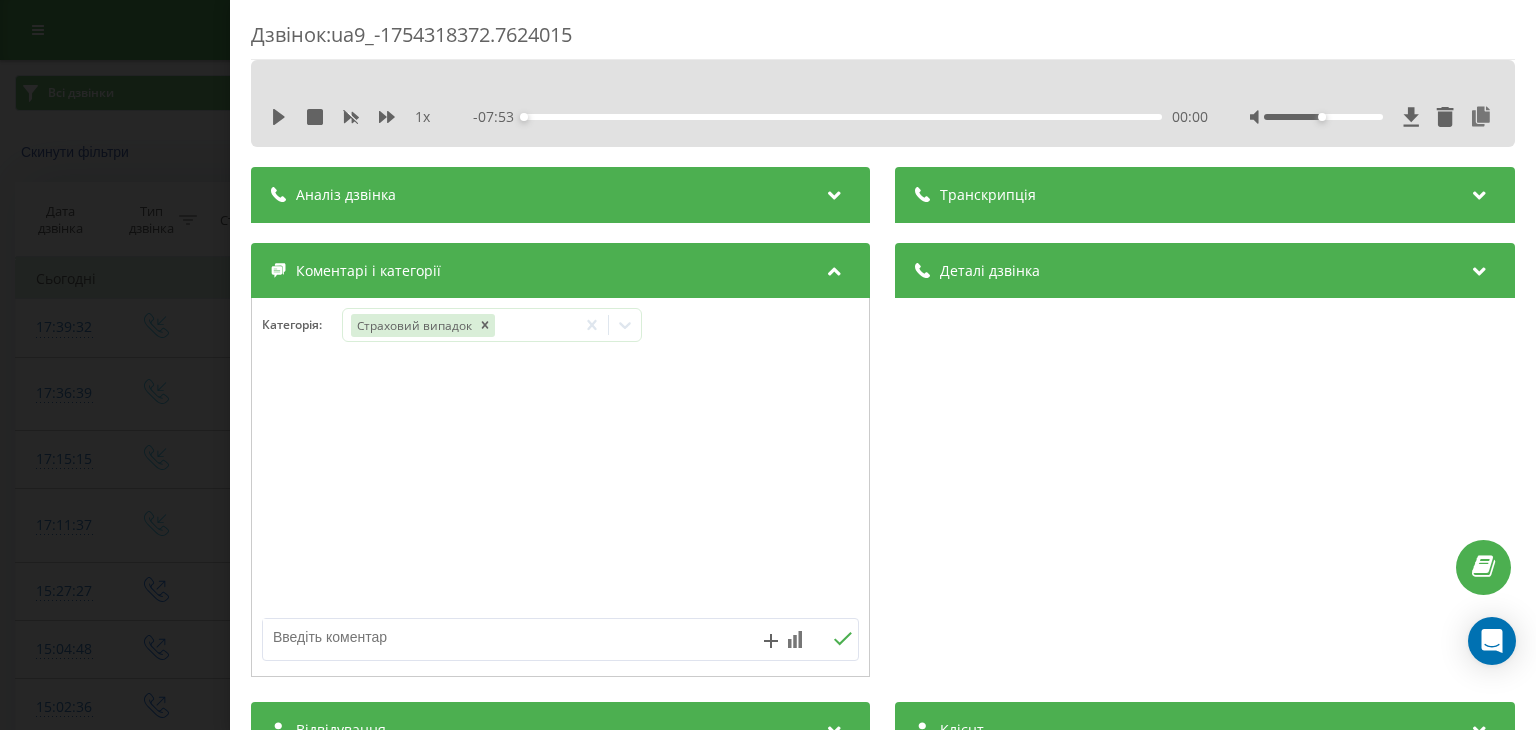 drag, startPoint x: 203, startPoint y: 533, endPoint x: 615, endPoint y: 10, distance: 665.7875 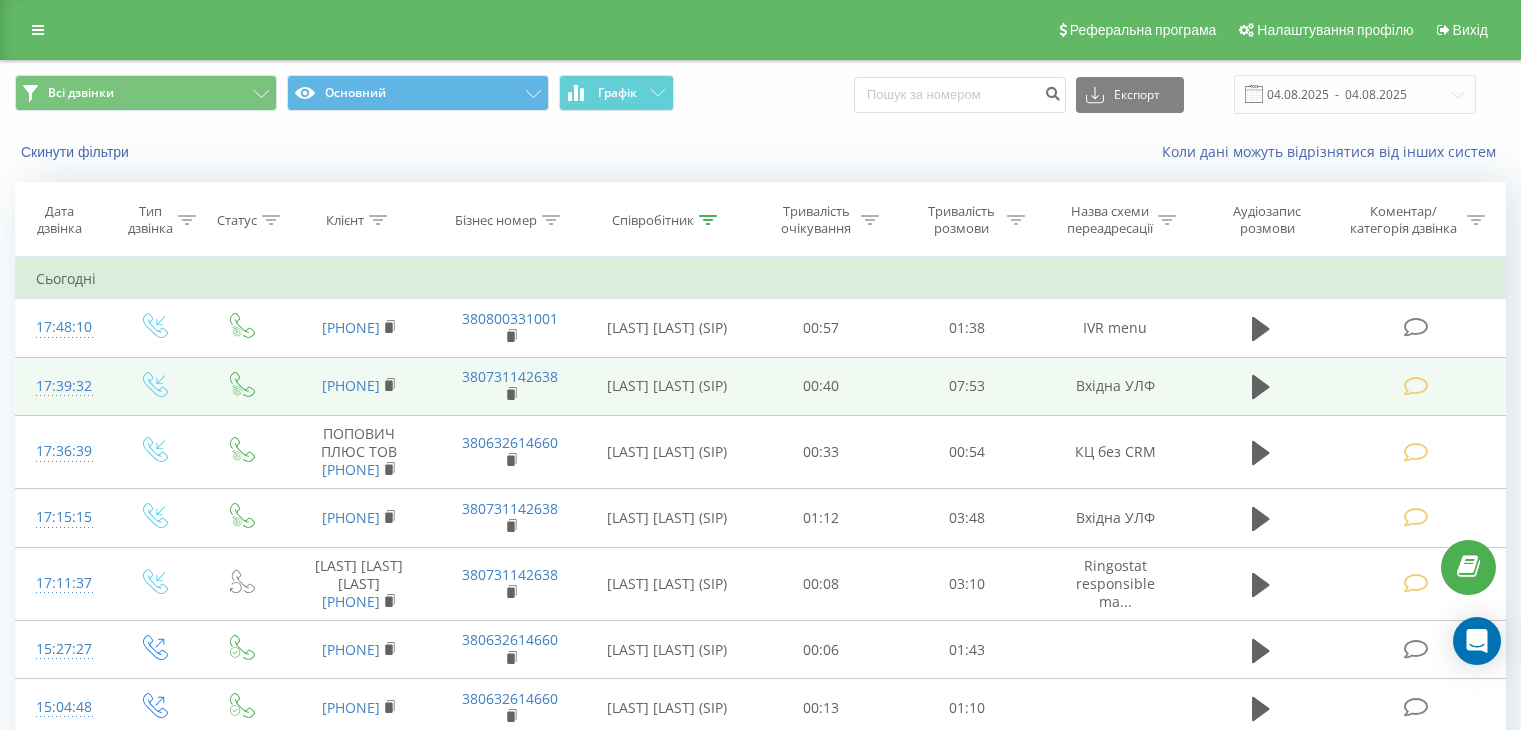 scroll, scrollTop: 0, scrollLeft: 0, axis: both 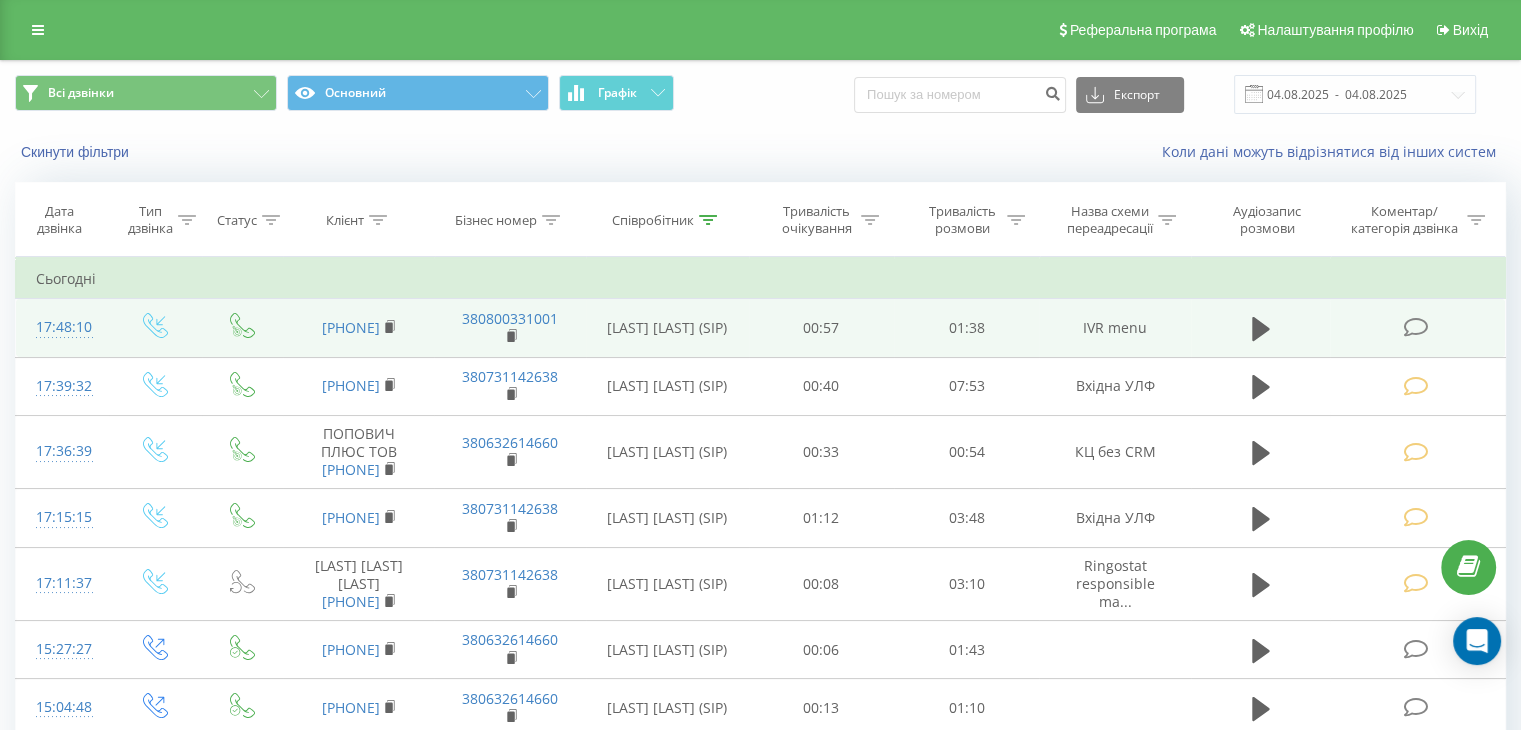 click at bounding box center [1415, 327] 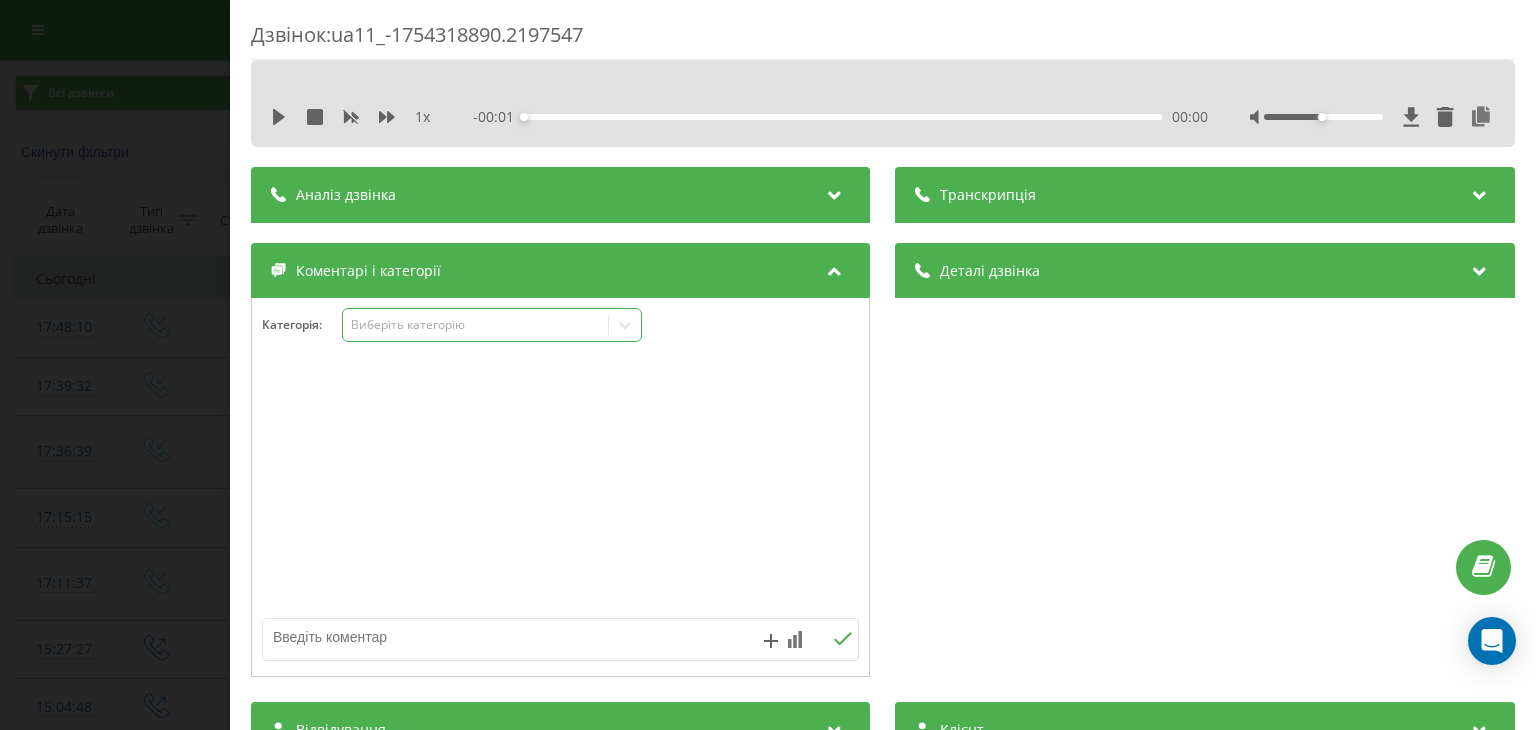 click 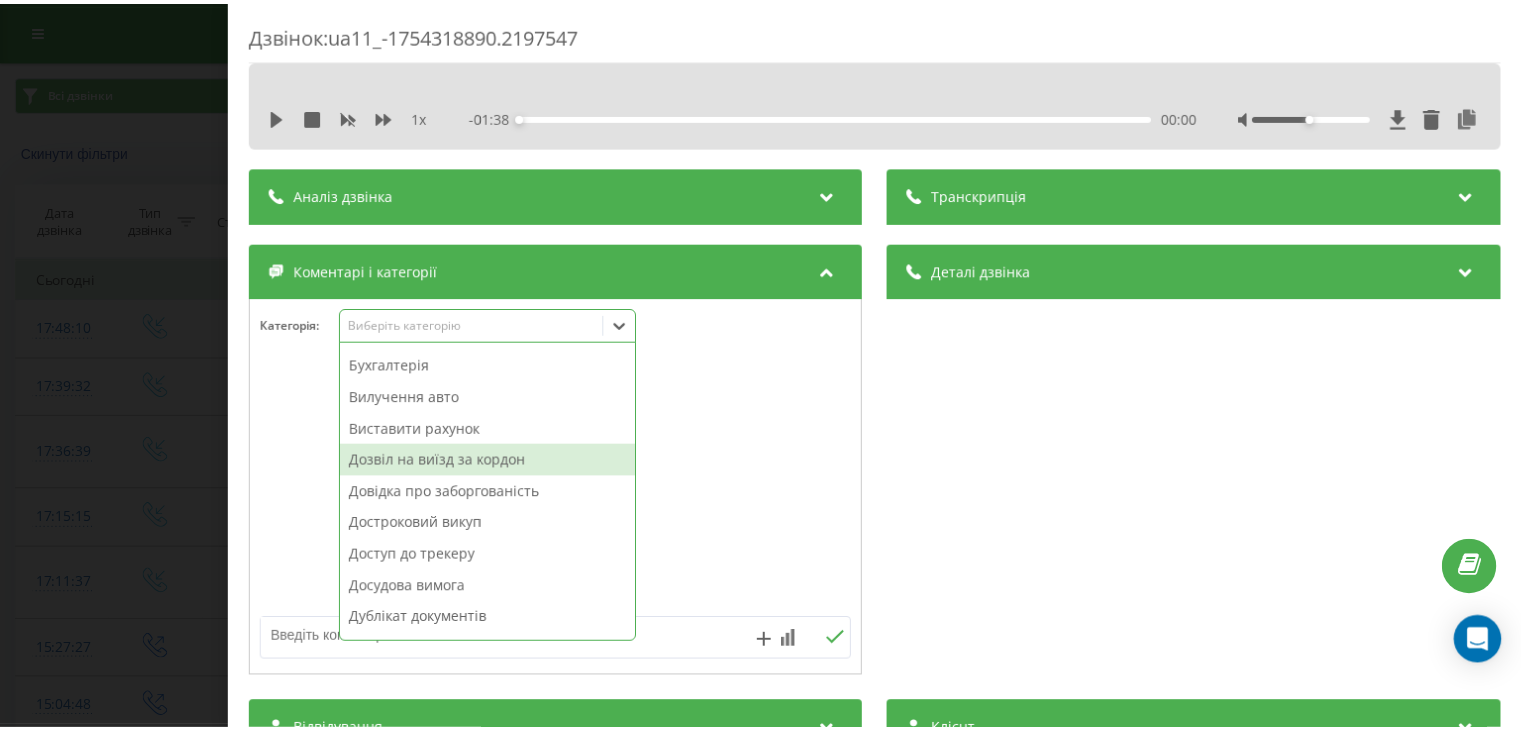 scroll, scrollTop: 100, scrollLeft: 0, axis: vertical 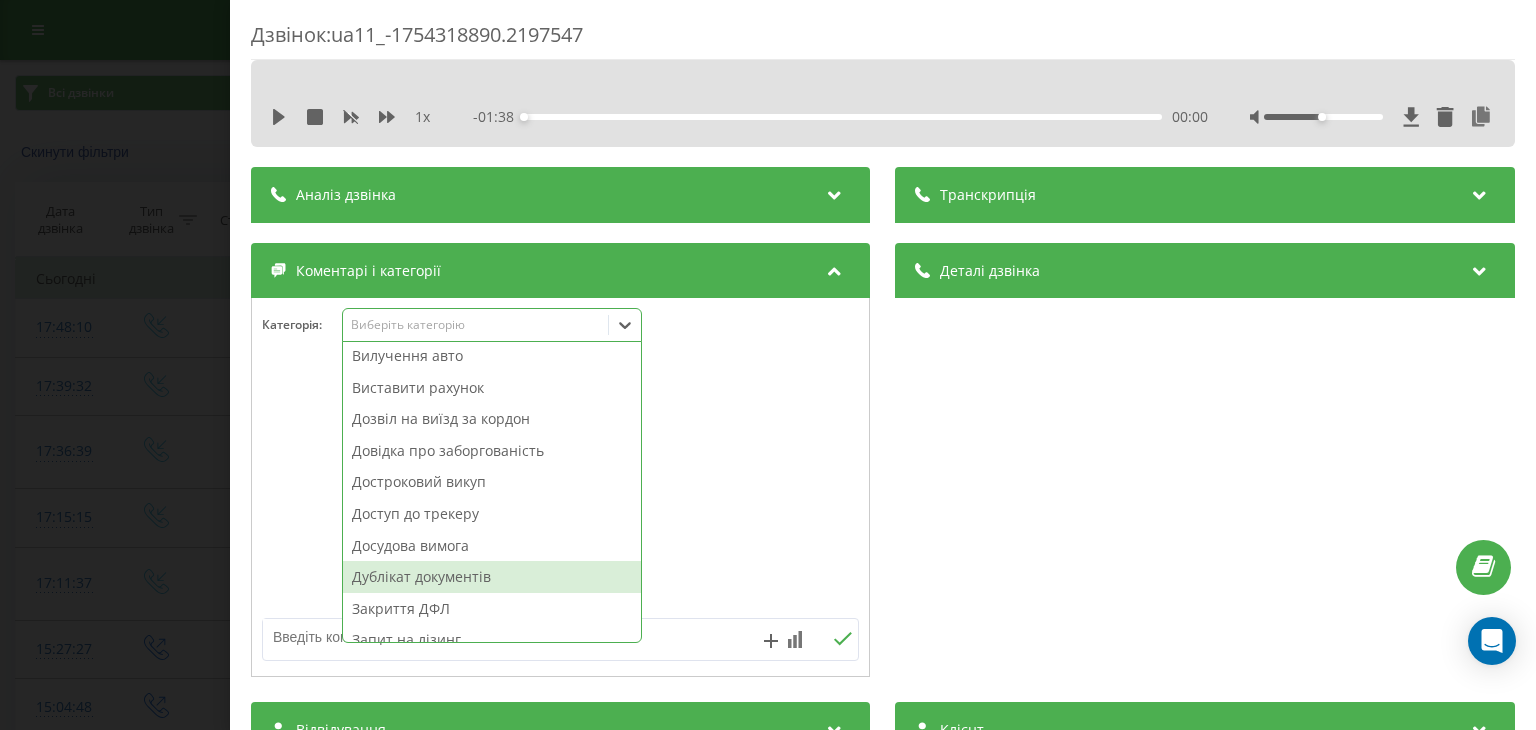 click on "Дублікат документів" at bounding box center [492, 577] 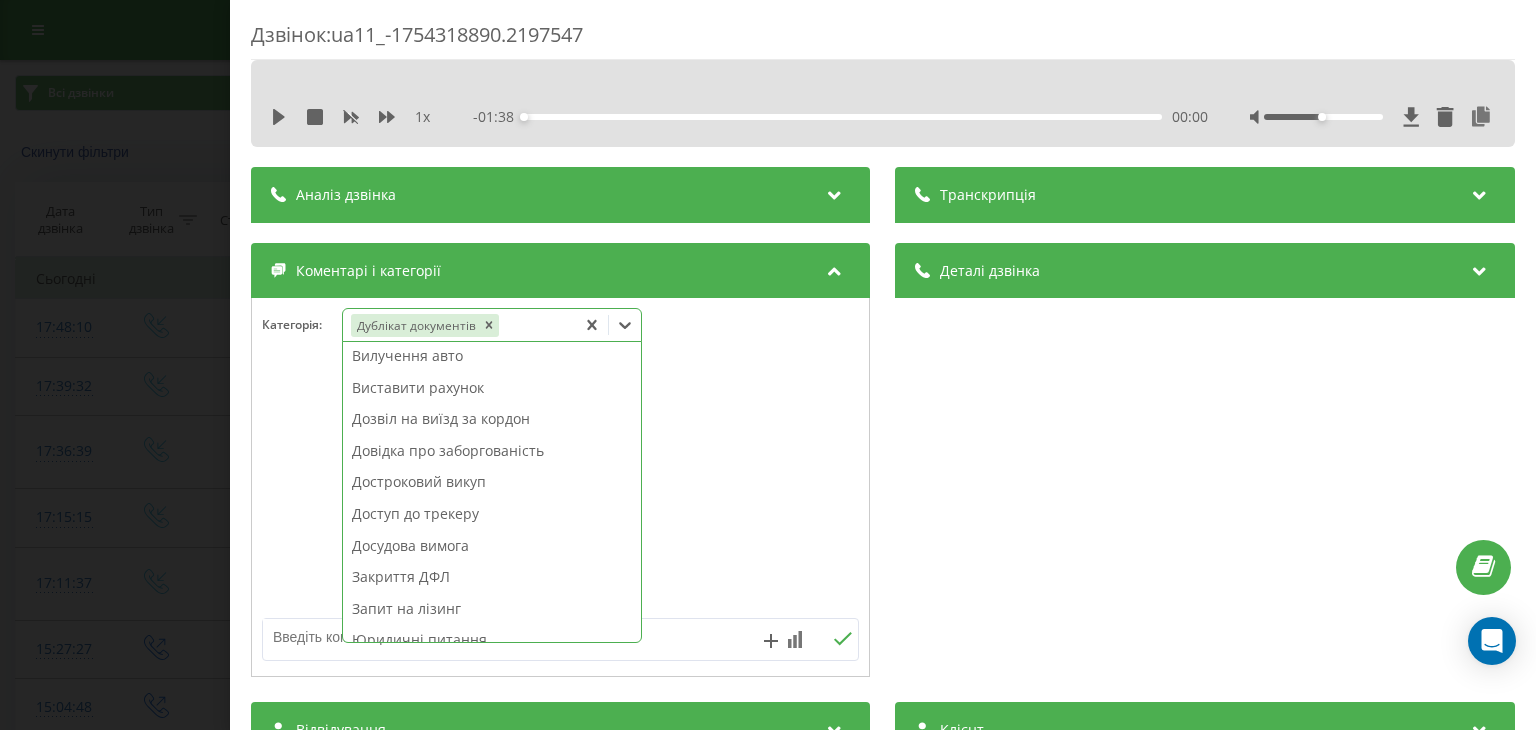 click on "Дзвінок : ua11_-1754318890.2197547   1 x  - 01:38 00:00   00:00   Транскрипція Для AI-аналізу майбутніх дзвінків  налаштуйте та активуйте профіль на сторінці . Якщо профіль вже є і дзвінок відповідає його умовам, оновіть сторінку через 10 хвилин - AI аналізує поточний дзвінок. Аналіз дзвінка Для AI-аналізу майбутніх дзвінків  налаштуйте та активуйте профіль на сторінці . Якщо профіль вже є і дзвінок відповідає його умовам, оновіть сторінку через 10 хвилин - AI аналізує поточний дзвінок. Деталі дзвінка Загальне Дата дзвінка 2025-08-04 17:48:10 Тип дзвінка Вхідний Статус дзвінка Цільовий [PHONE] :" at bounding box center (768, 365) 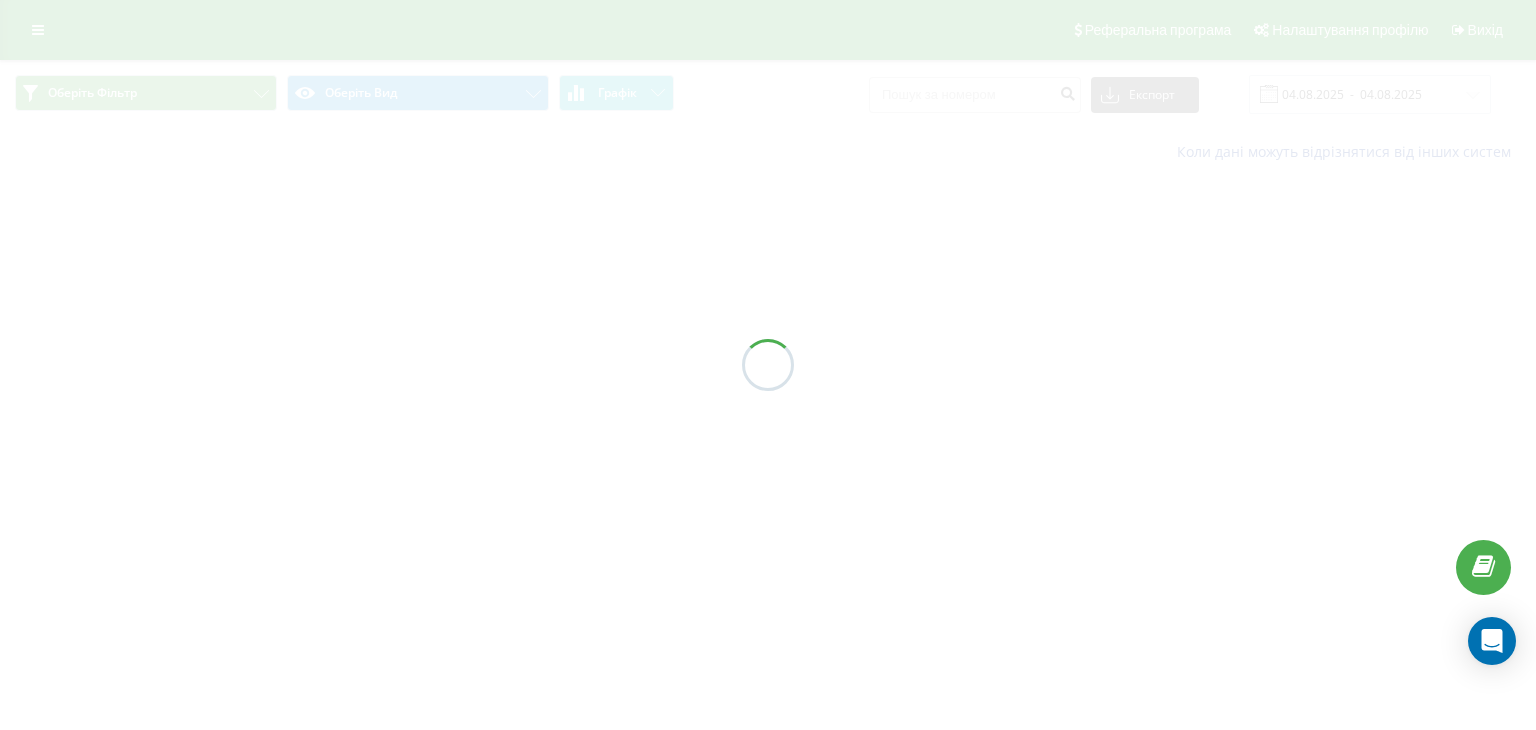 scroll, scrollTop: 0, scrollLeft: 0, axis: both 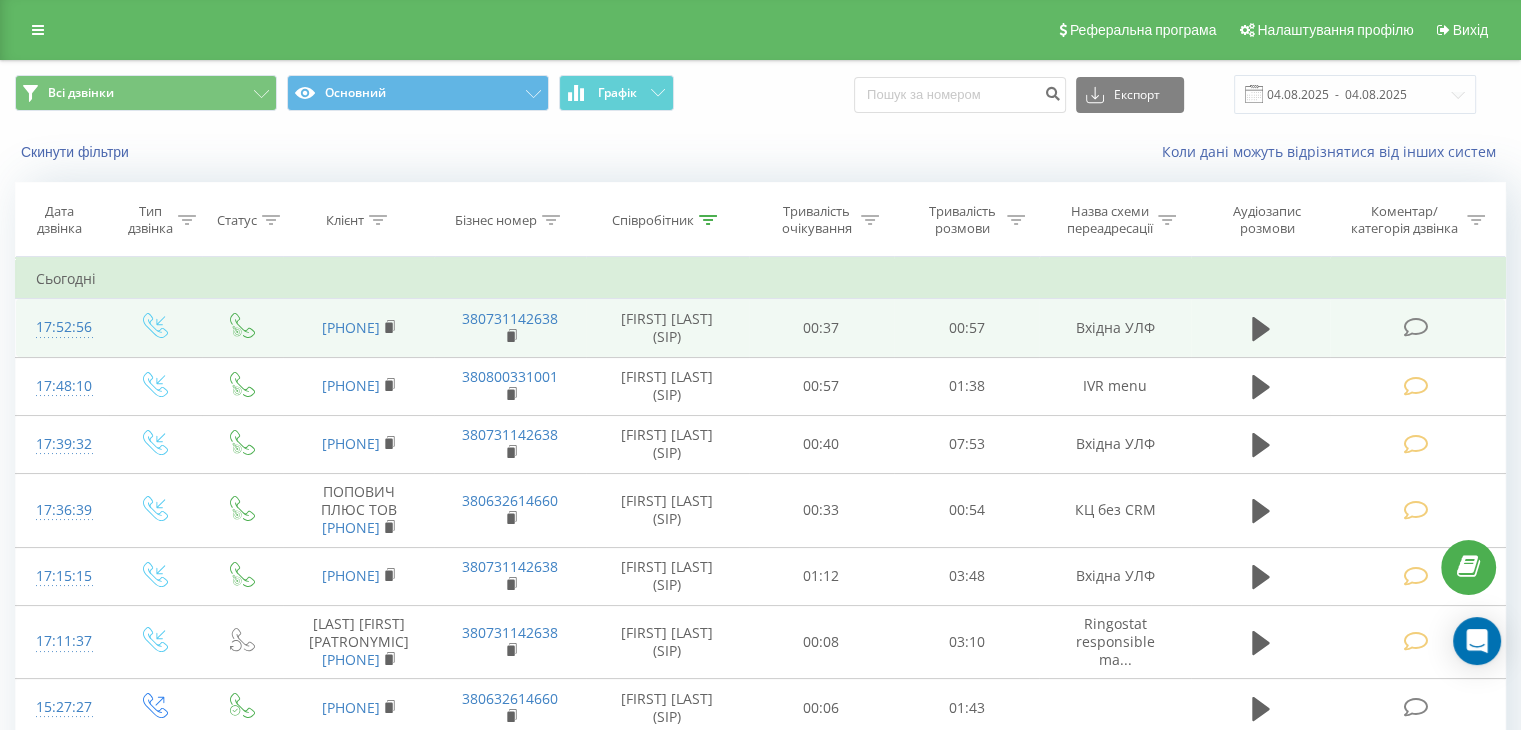 click at bounding box center [1415, 327] 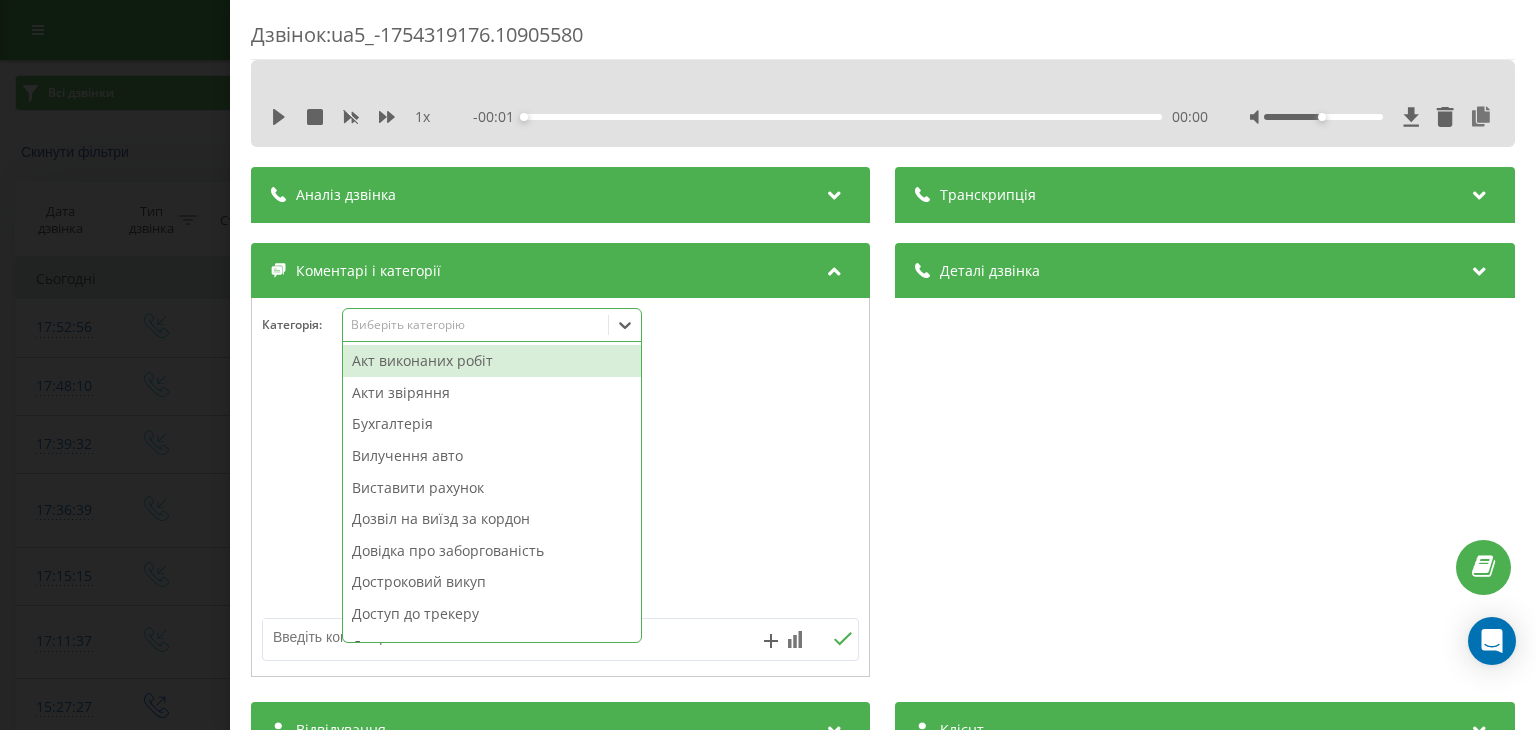 click on "Виберіть категорію" at bounding box center (476, 325) 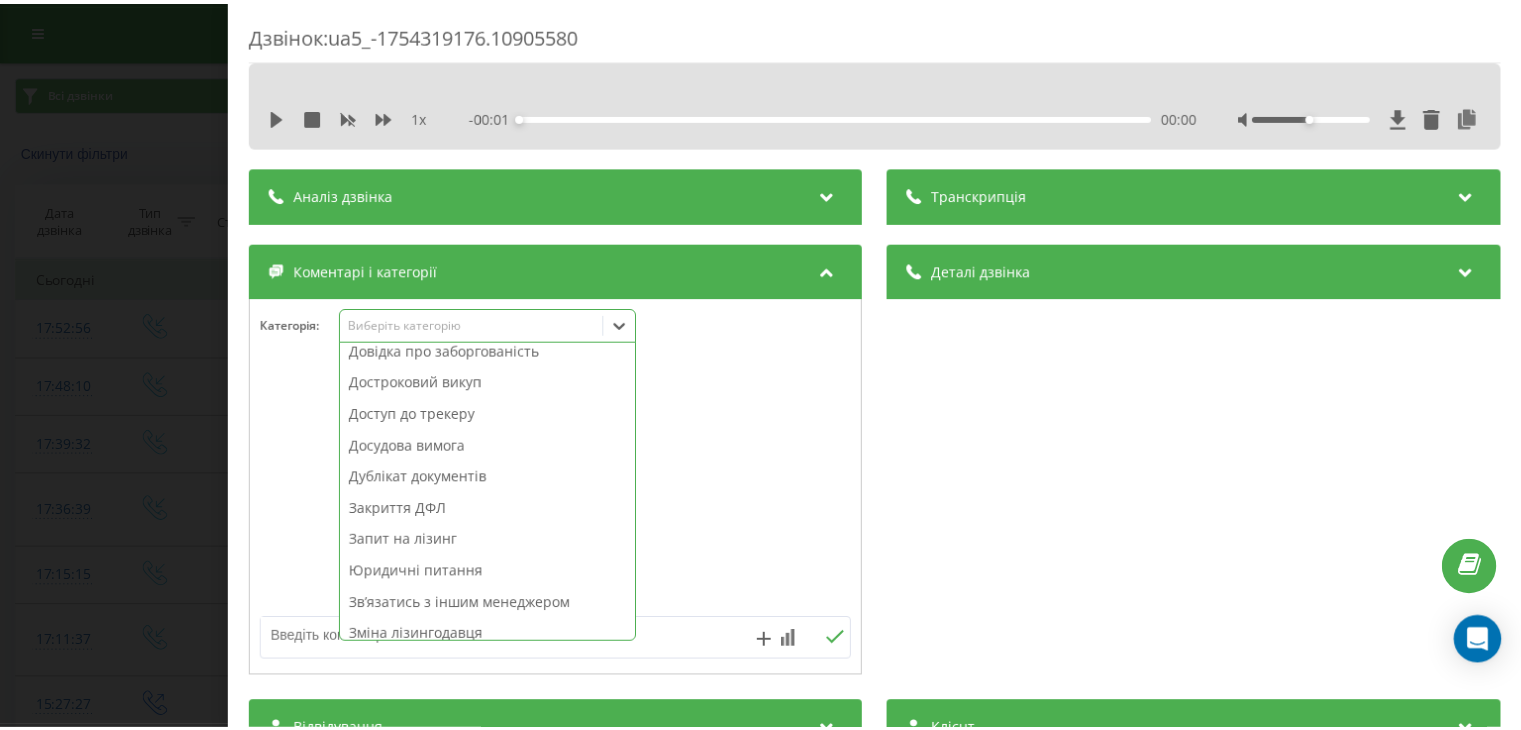 scroll, scrollTop: 500, scrollLeft: 0, axis: vertical 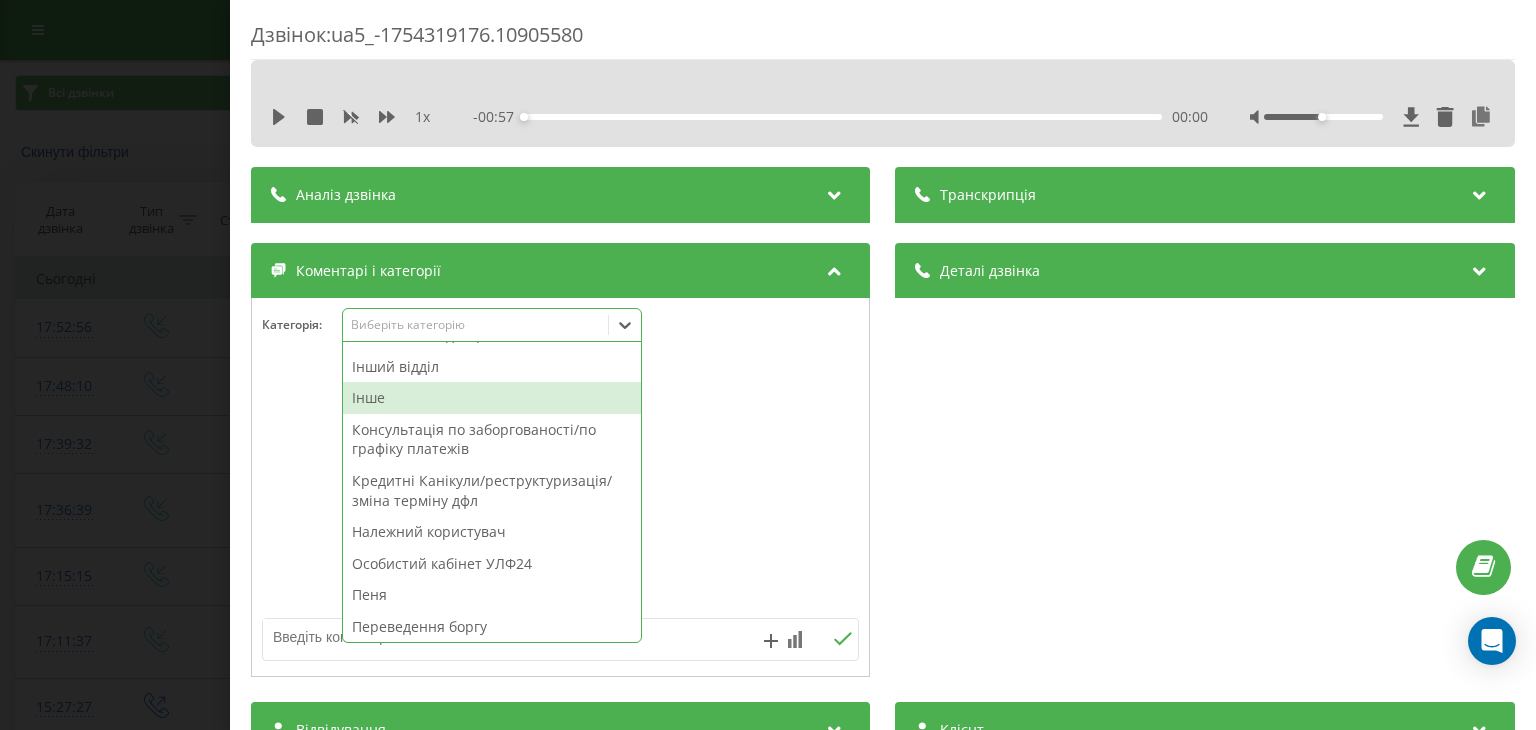 click on "Інше" at bounding box center [492, 398] 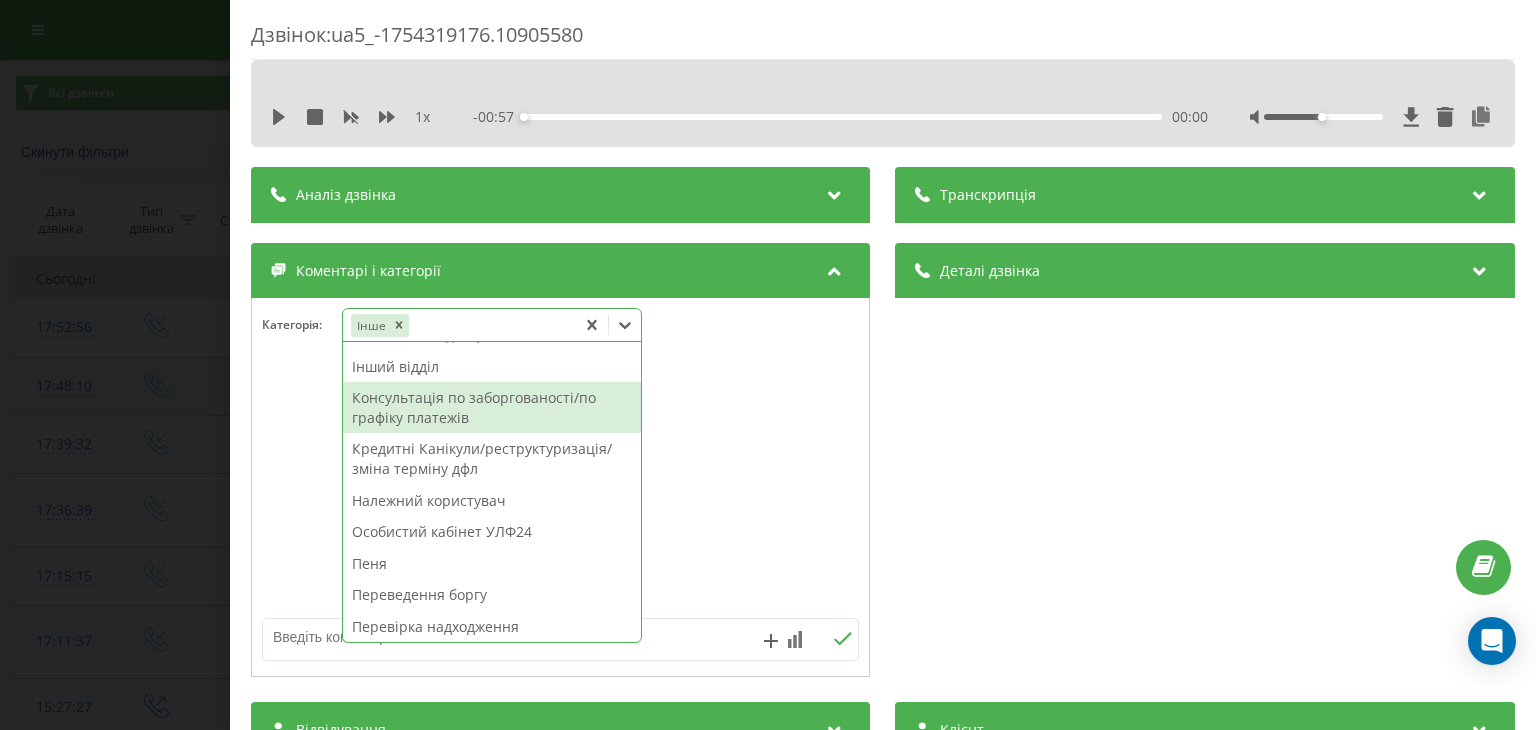 click on "Дзвінок : ua5_-1754319176.10905580 1 x - 00:57 00:00 00:00 Транскрипція Для AI-аналізу майбутніх дзвінків налаштуйте та активуйте профіль на сторінці . Якщо профіль вже є і дзвінок відповідає його умовам, оновіть сторінку через 10 хвилин - AI аналізує поточний дзвінок. Аналіз дзвінка Для AI-аналізу майбутніх дзвінків налаштуйте та активуйте профіль на сторінці . Якщо профіль вже є і дзвінок відповідає його умовам, оновіть сторінку через 10 хвилин - AI аналізує поточний дзвінок. Деталі дзвінка Загальне Дата дзвінка 2025-08-04 17:52:56 Тип дзвінка Вхідний Статус дзвінка Цільовий [PHONE] :" at bounding box center [768, 365] 